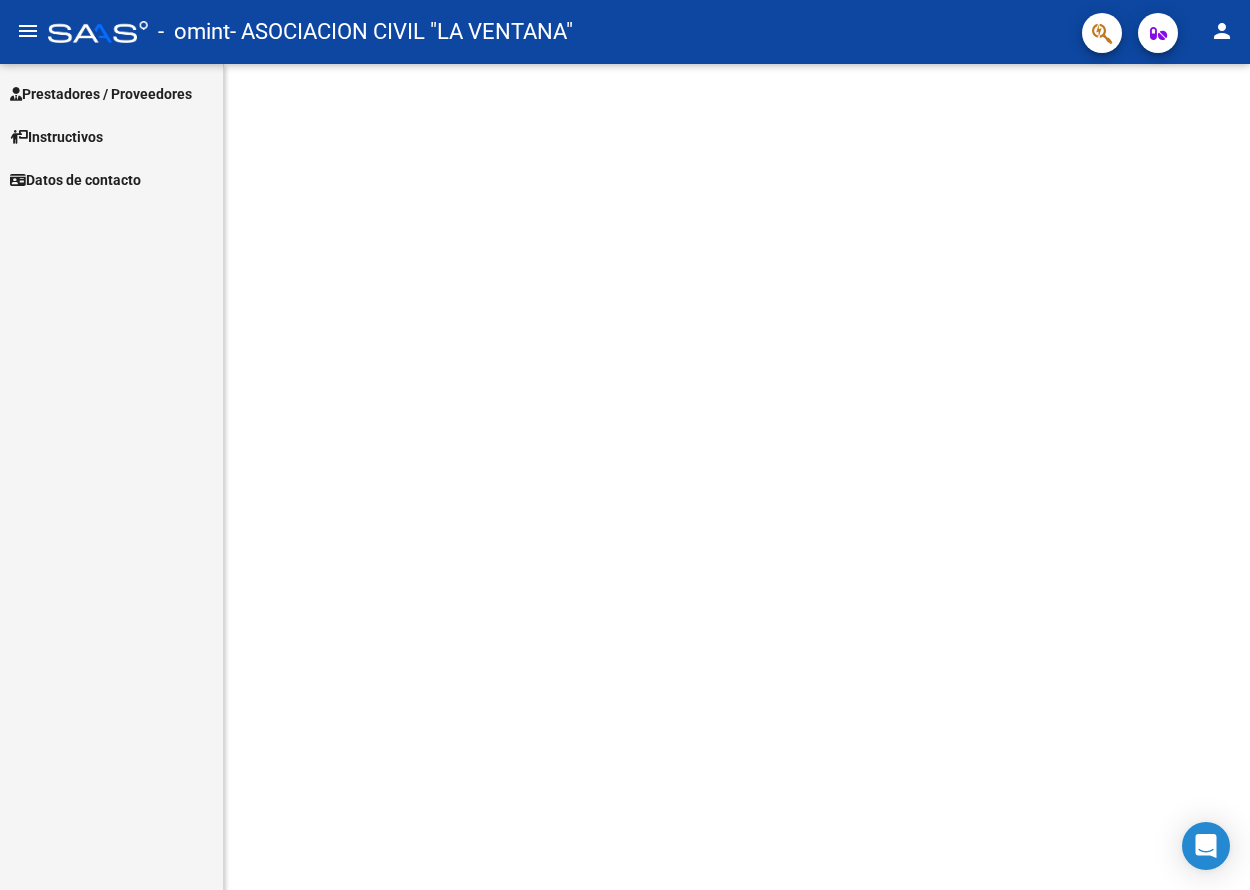 scroll, scrollTop: 0, scrollLeft: 0, axis: both 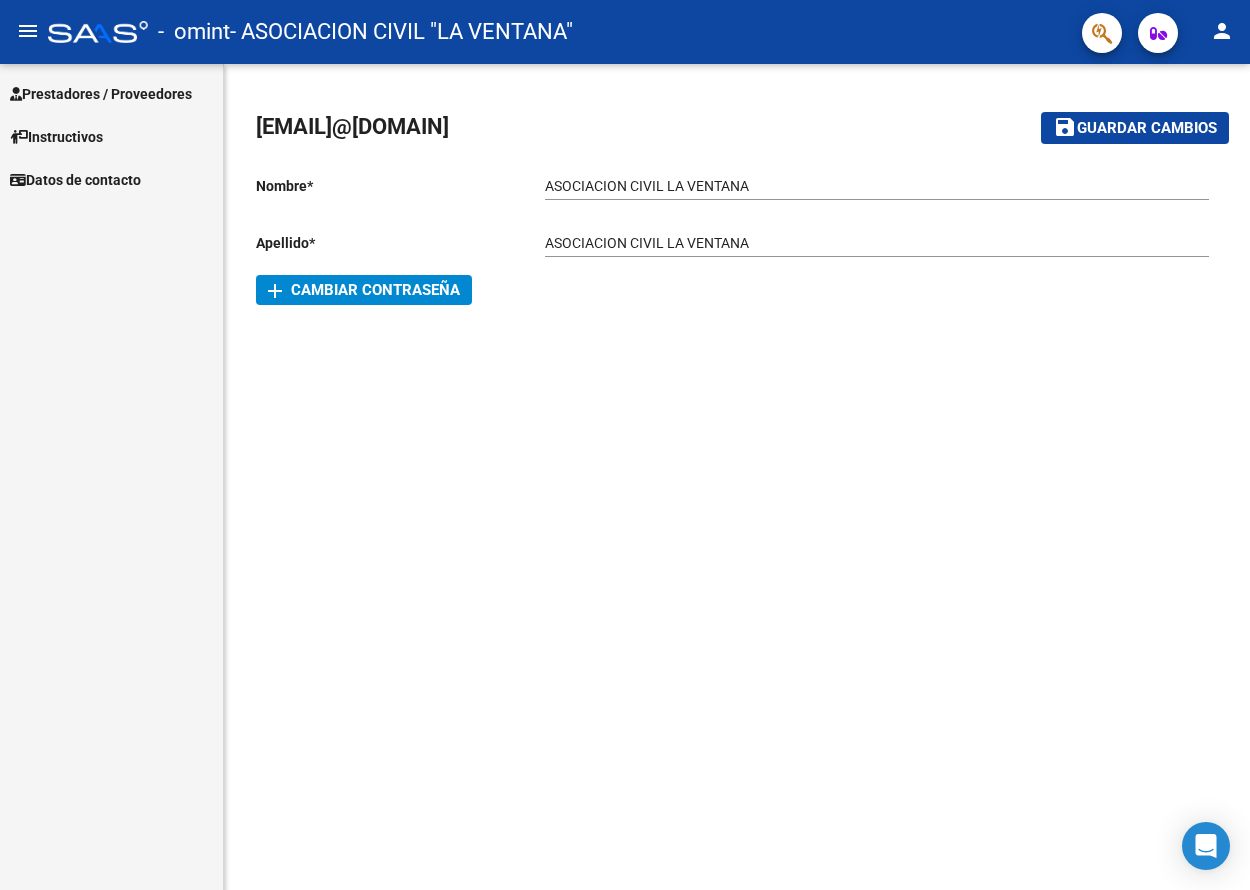 click on "Prestadores / Proveedores" at bounding box center (101, 94) 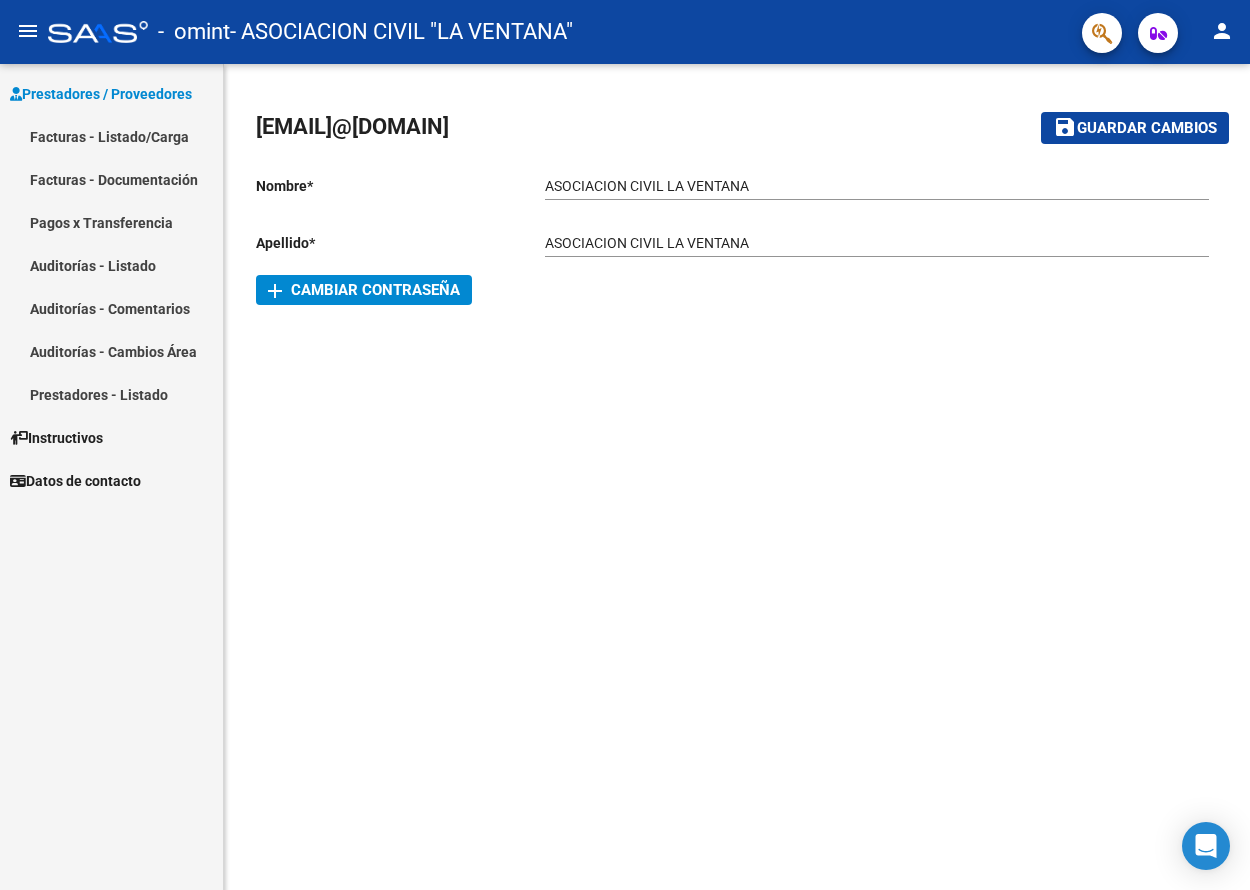 click on "Facturas - Listado/Carga" at bounding box center [111, 136] 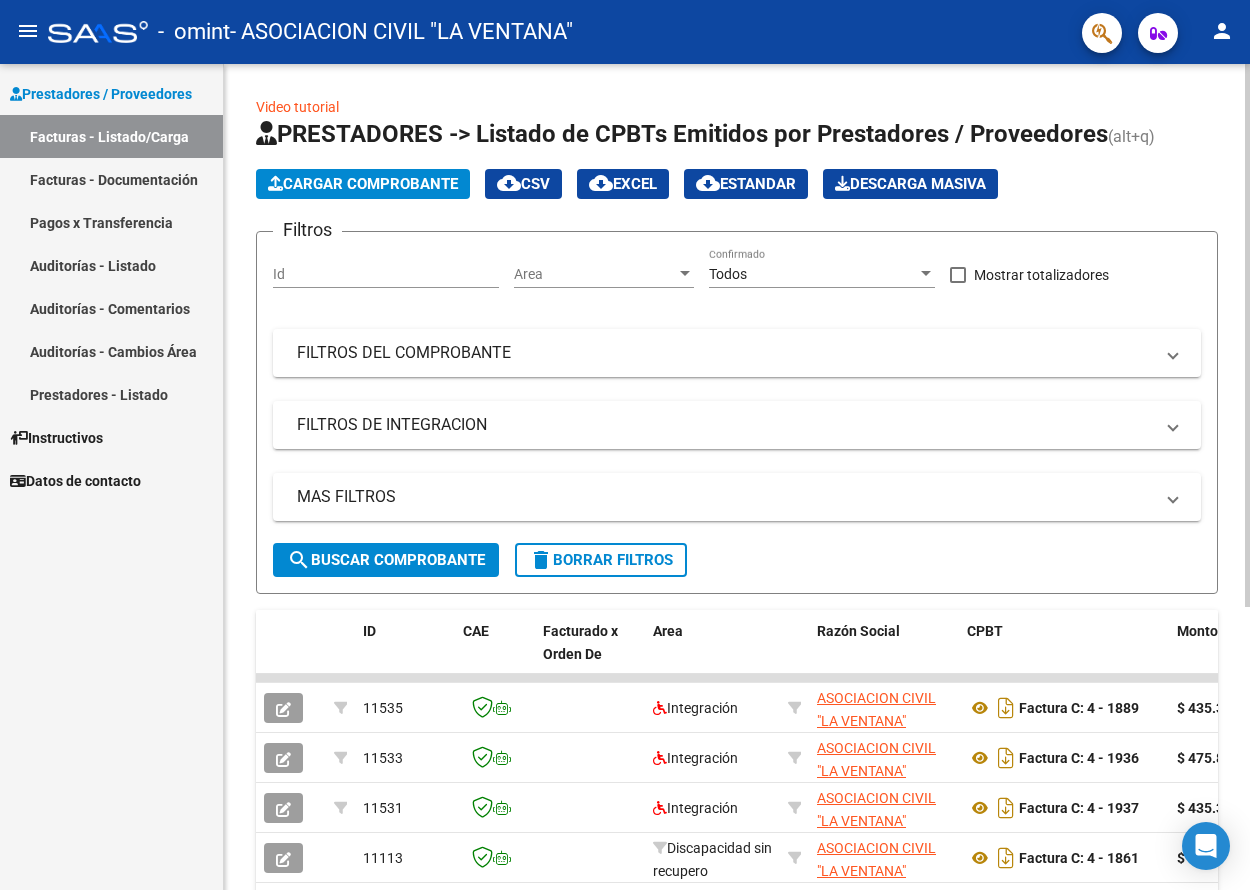 click on "Cargar Comprobante" 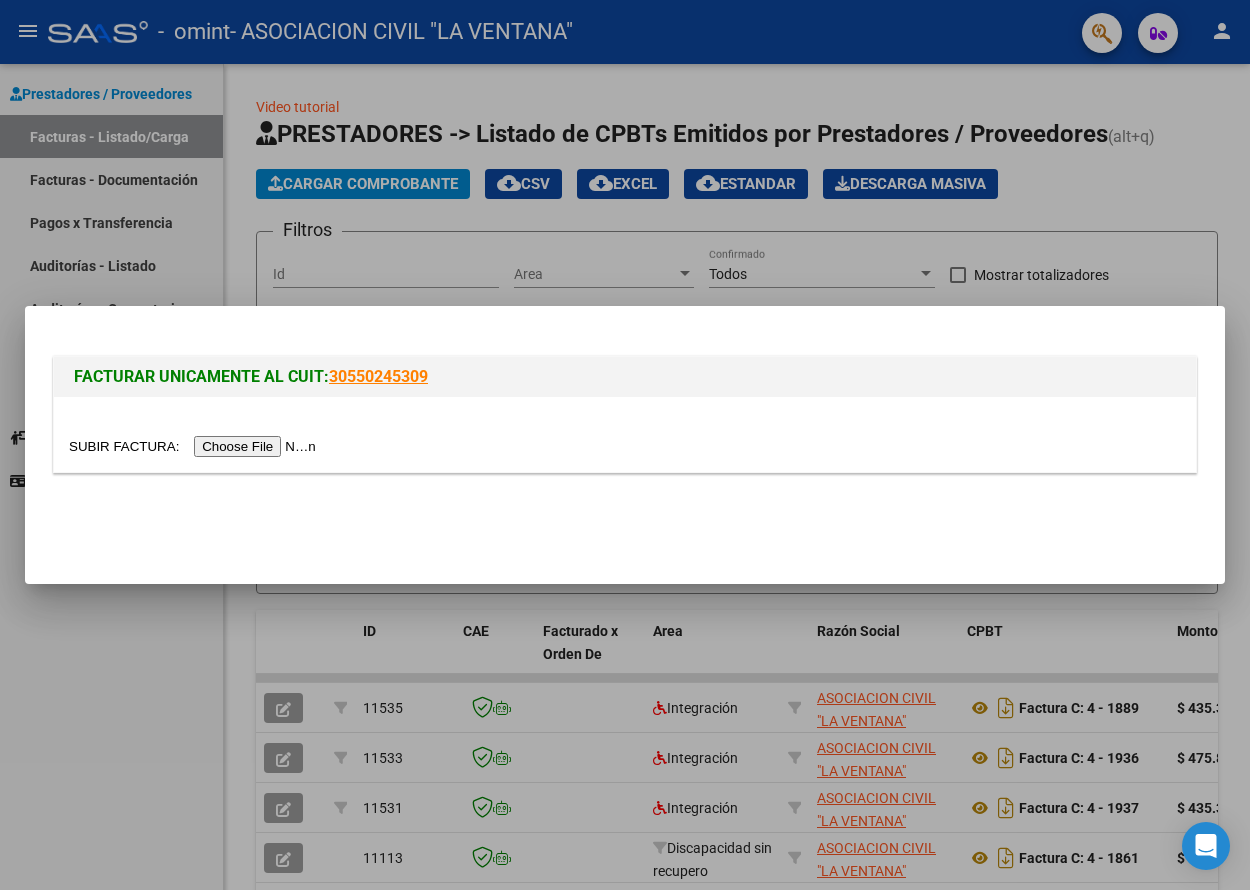 click at bounding box center (195, 446) 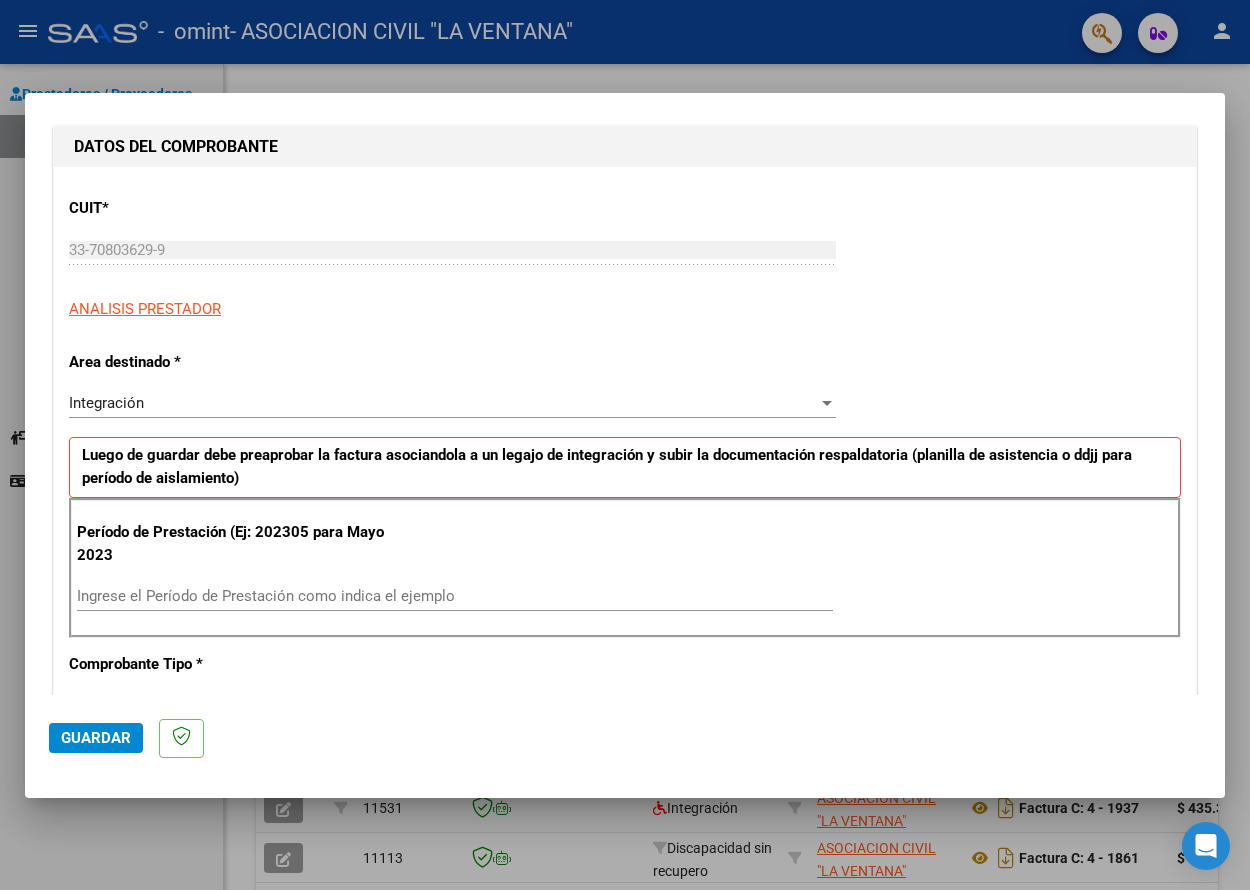 scroll, scrollTop: 300, scrollLeft: 0, axis: vertical 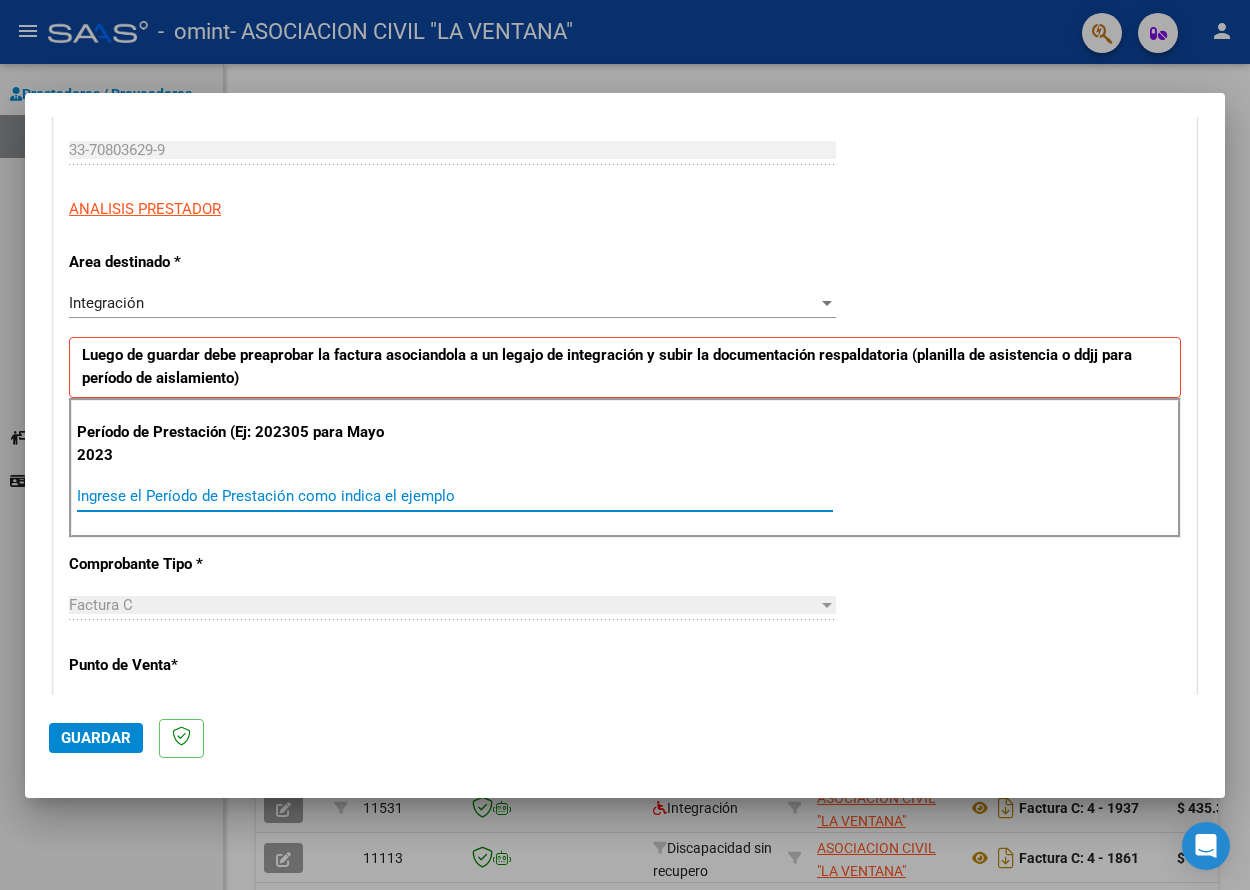click on "Ingrese el Período de Prestación como indica el ejemplo" at bounding box center [455, 496] 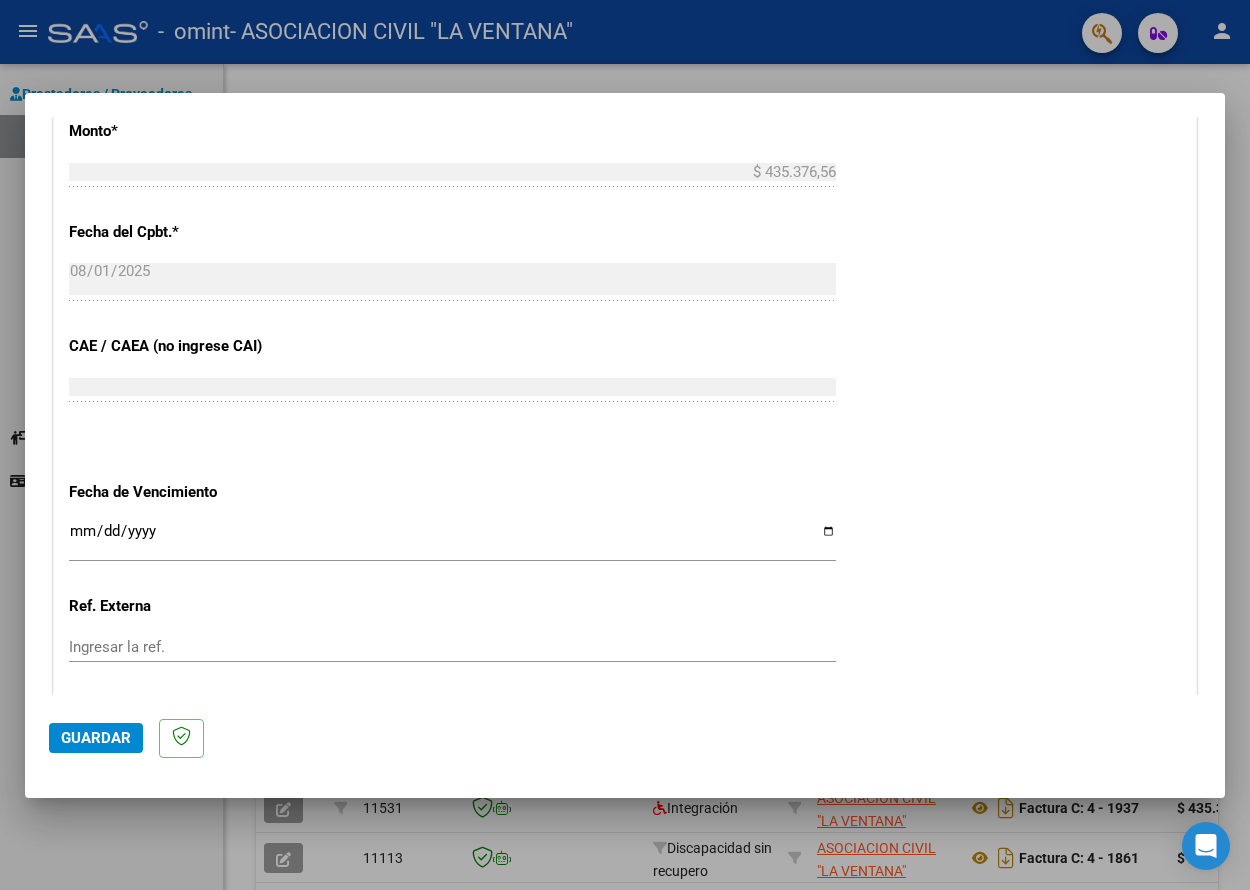 scroll, scrollTop: 1100, scrollLeft: 0, axis: vertical 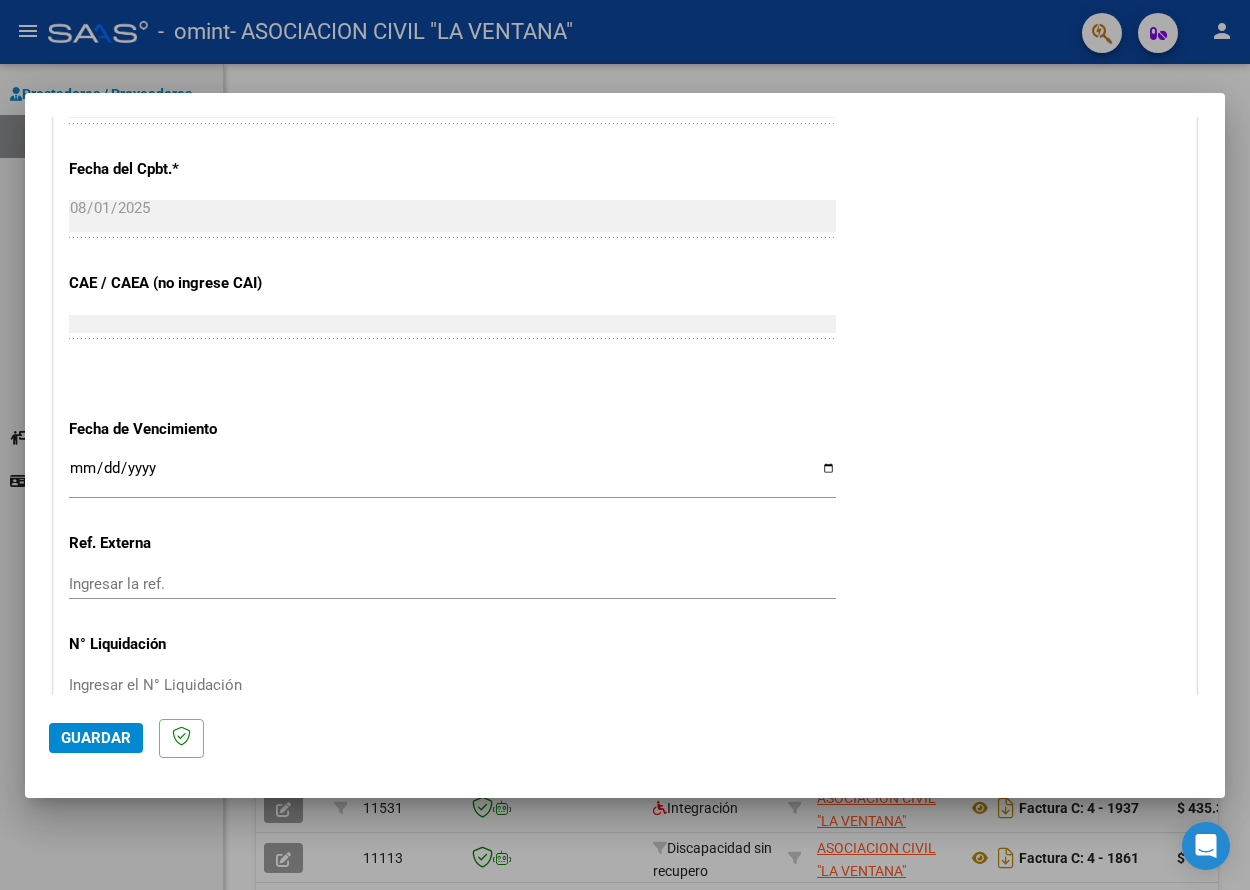 type on "202507" 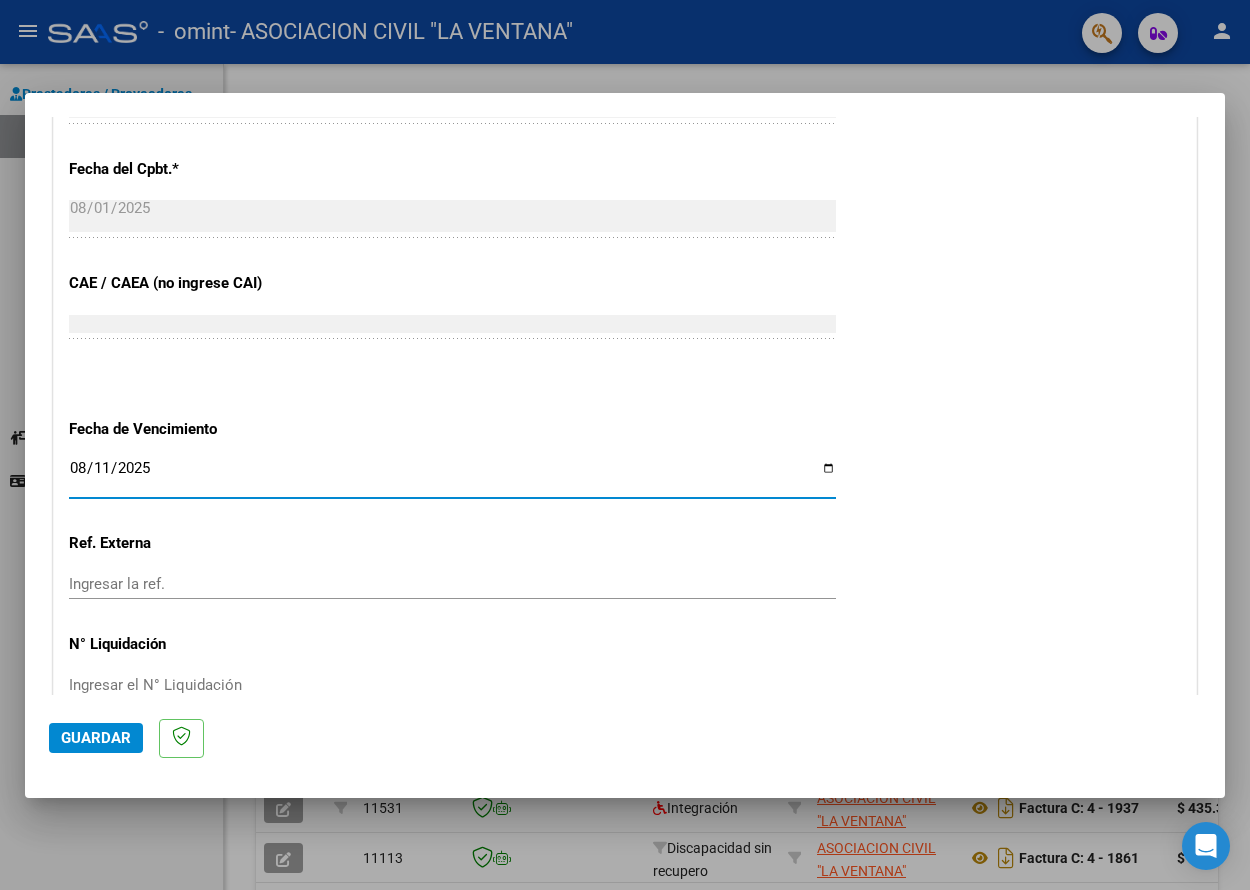 type on "2025-08-11" 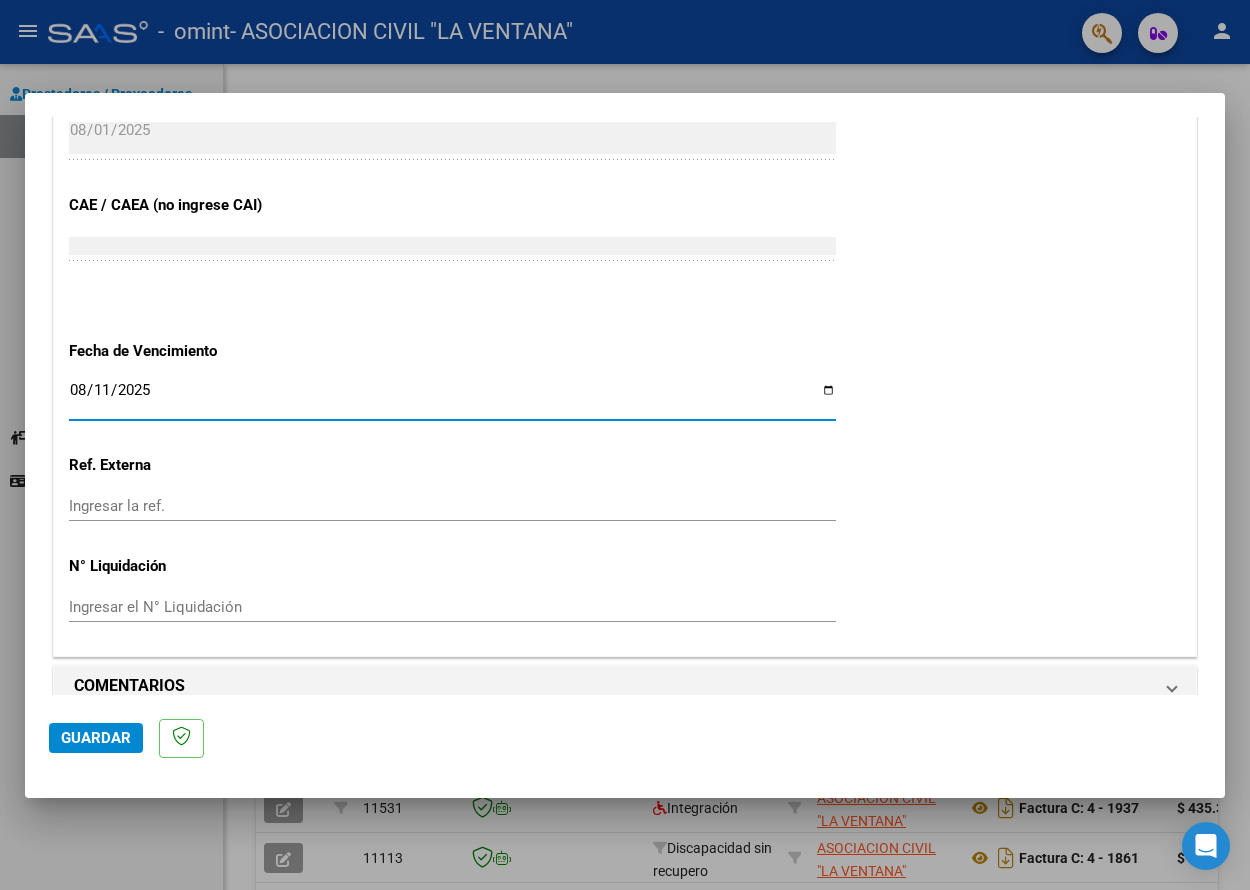 scroll, scrollTop: 1205, scrollLeft: 0, axis: vertical 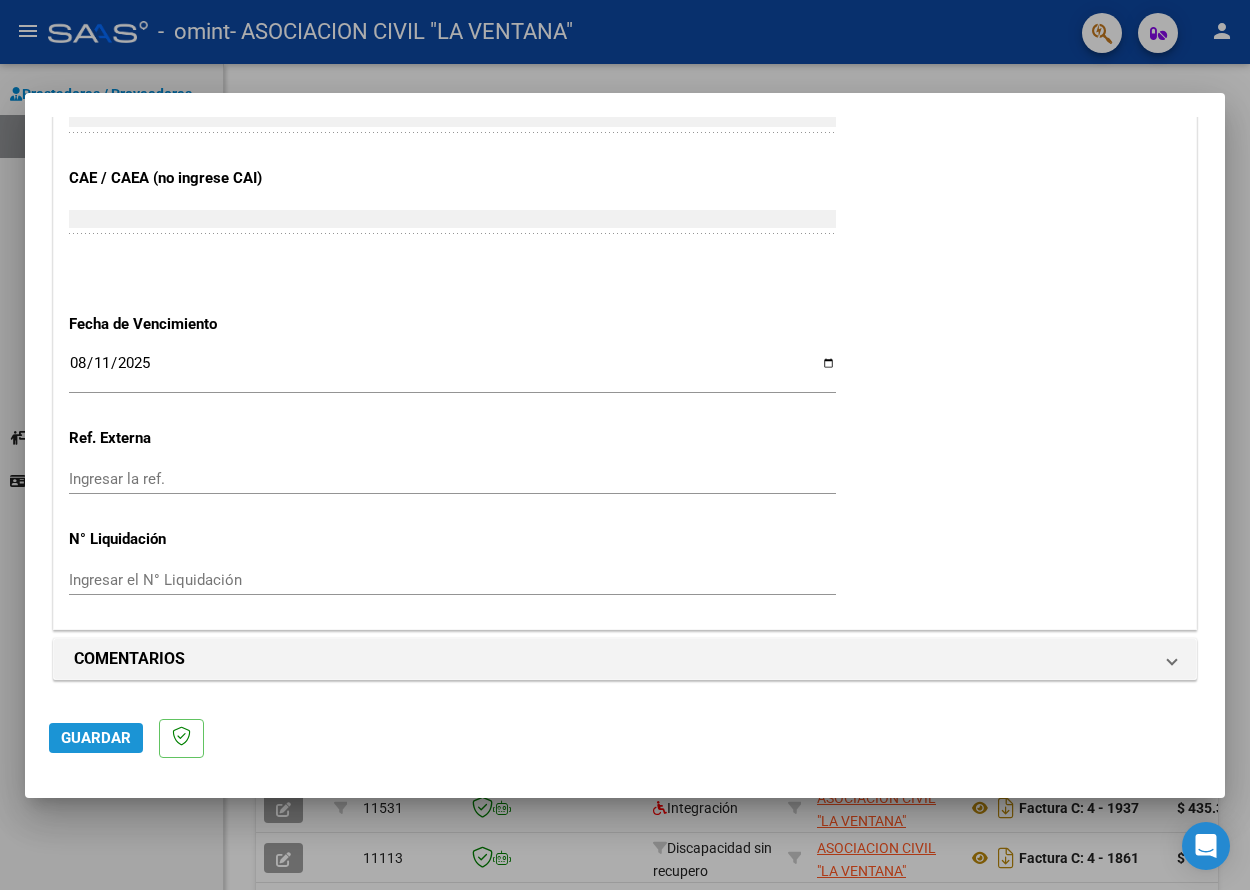 click on "Guardar" 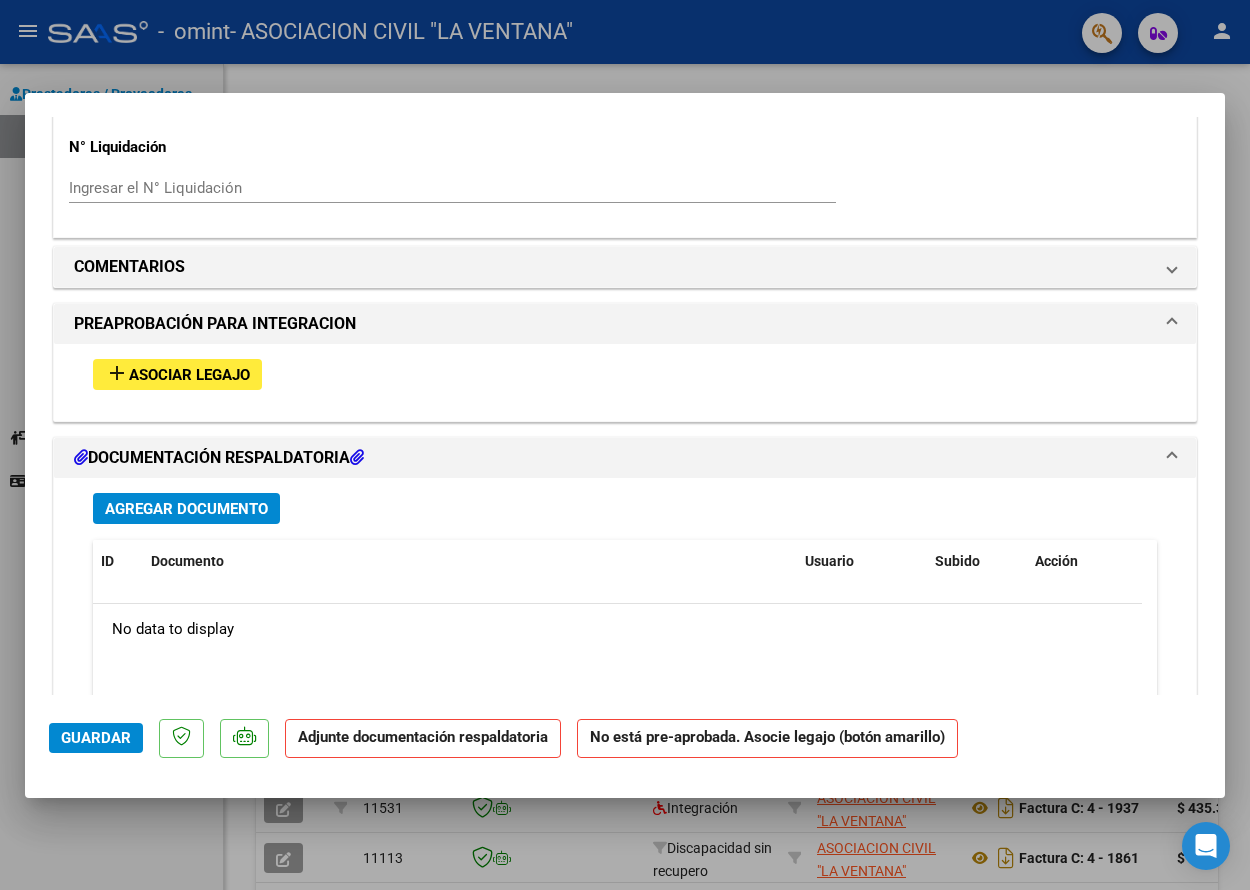 scroll, scrollTop: 1800, scrollLeft: 0, axis: vertical 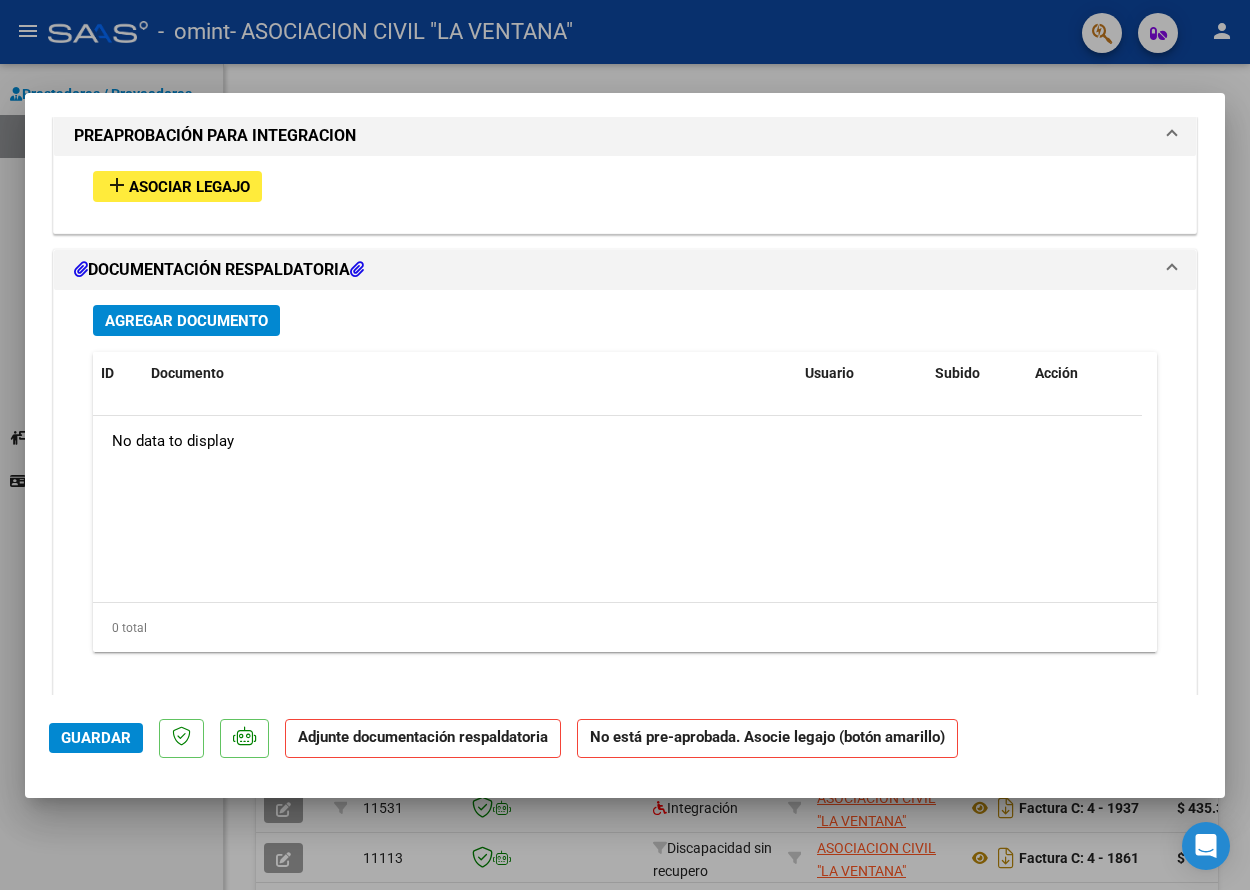click on "Asociar Legajo" at bounding box center (189, 187) 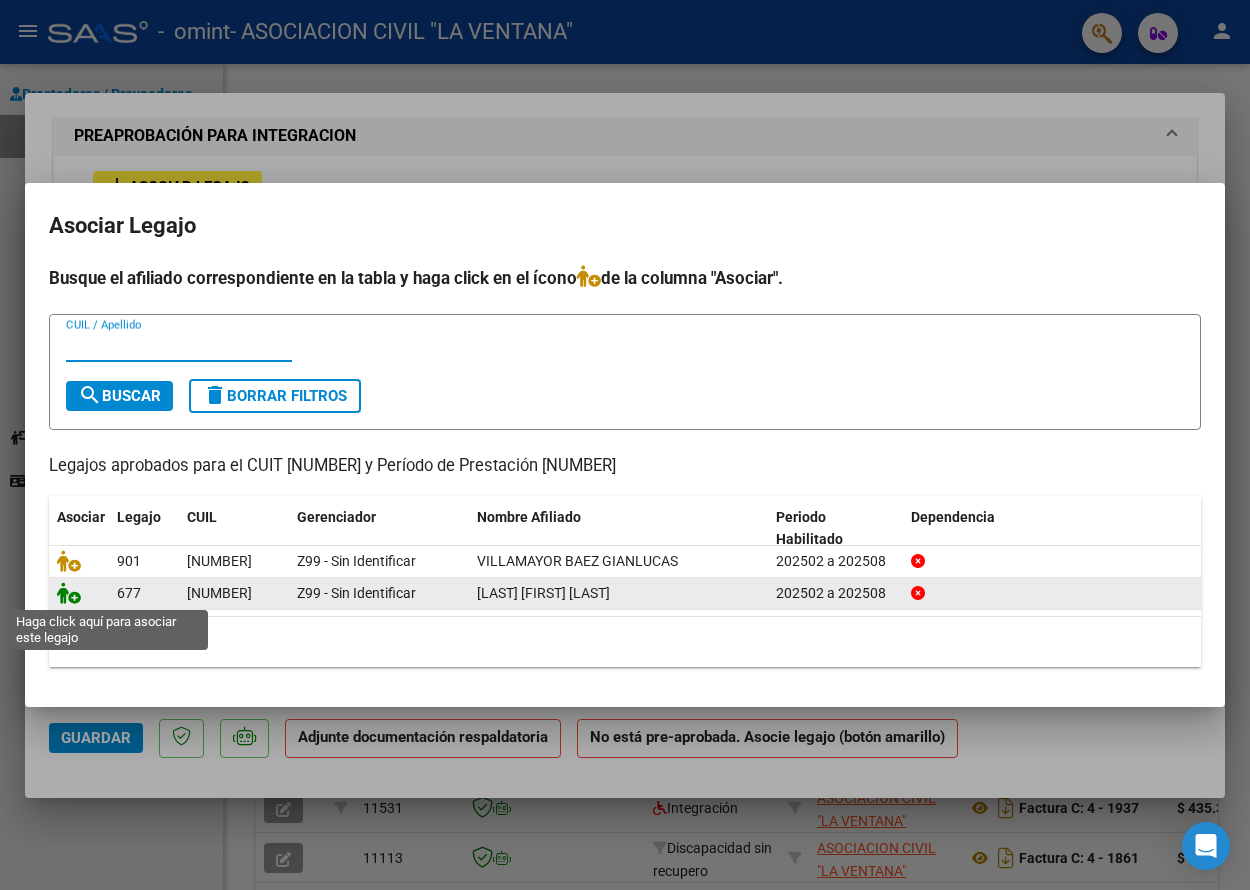 click 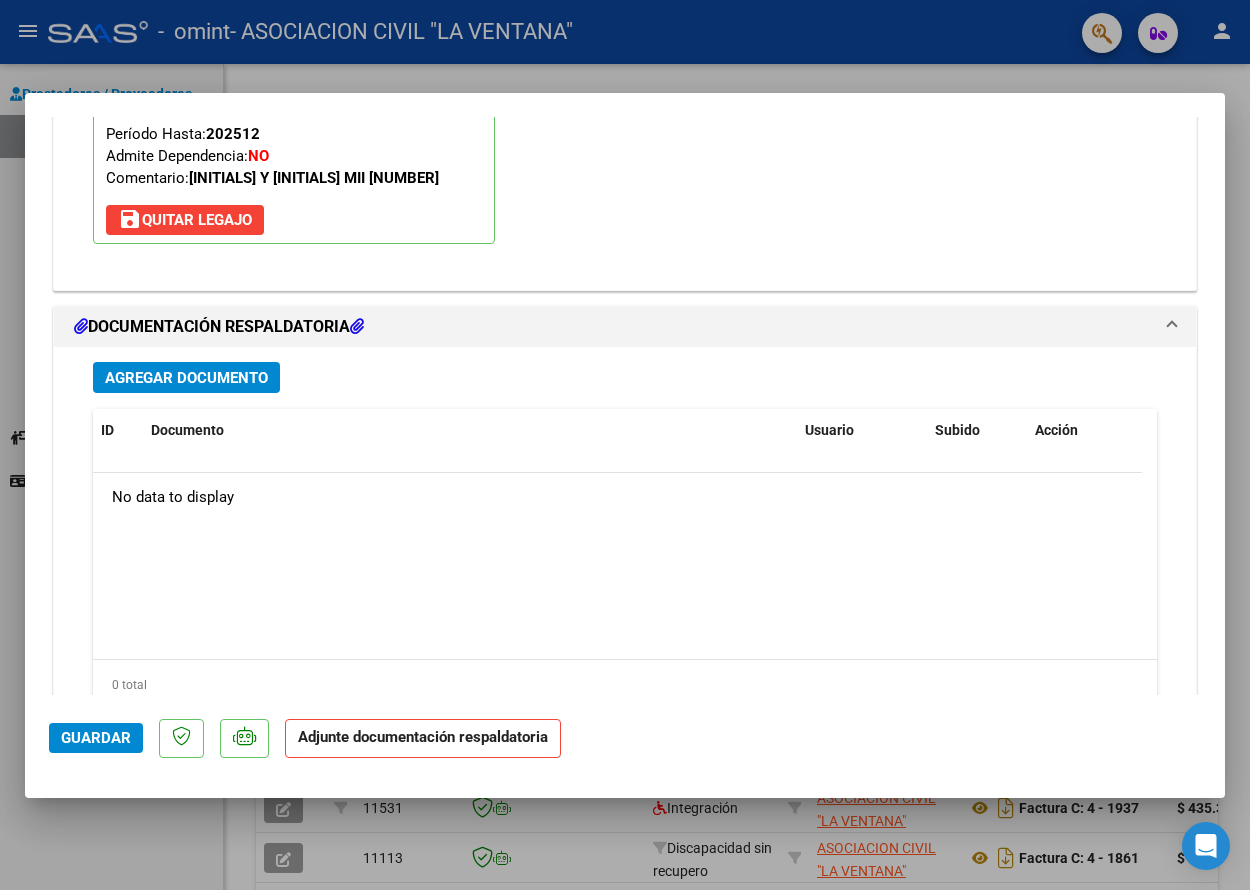 scroll, scrollTop: 2032, scrollLeft: 0, axis: vertical 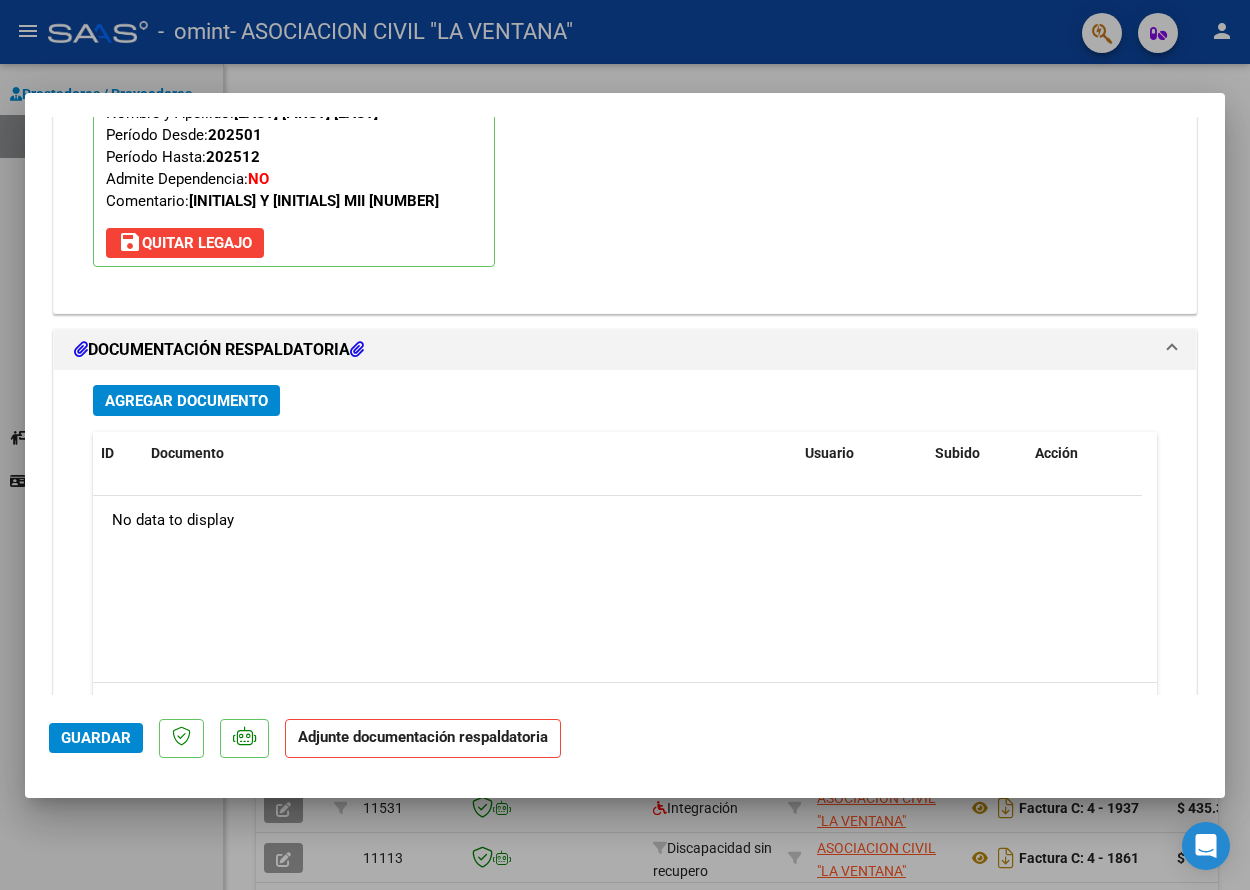 click on "Agregar Documento" at bounding box center [186, 401] 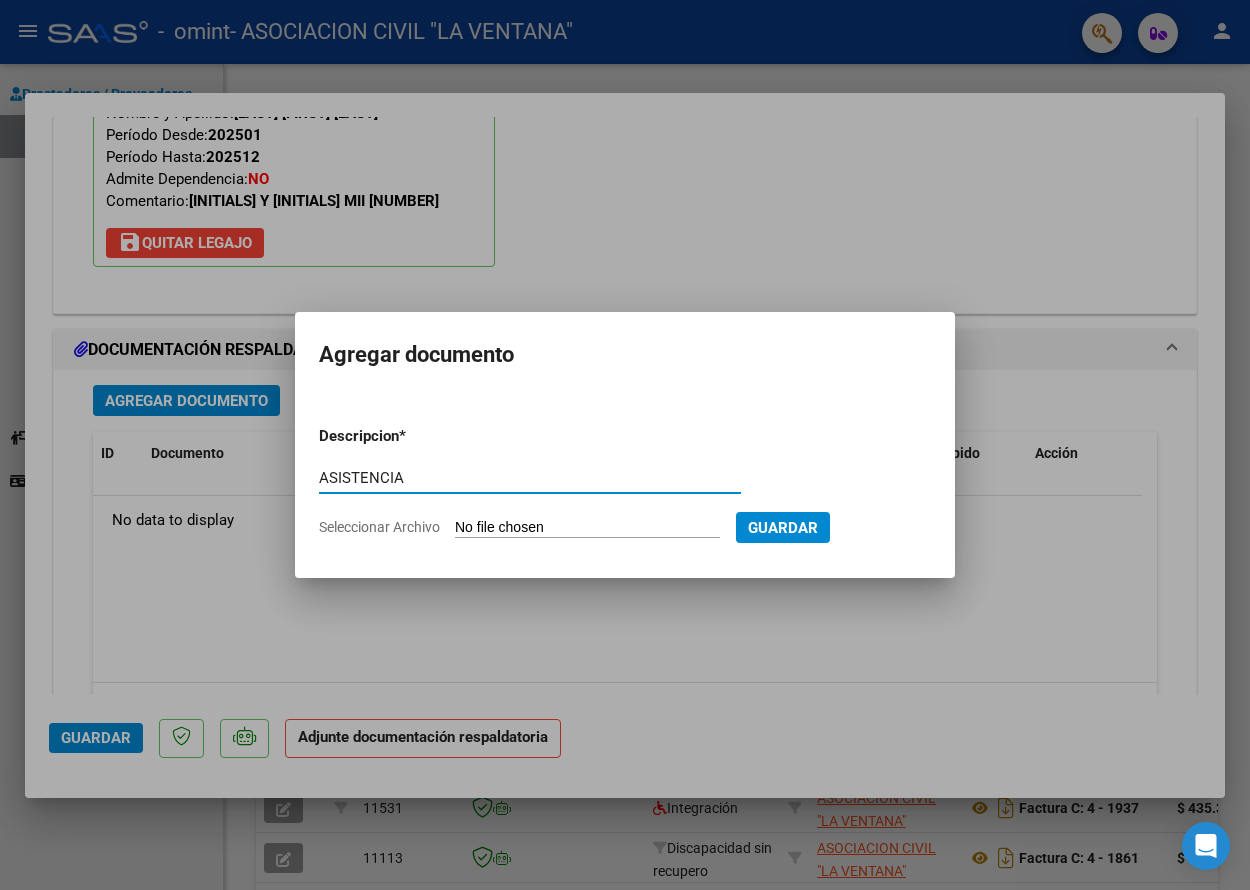type on "ASISTENCIA" 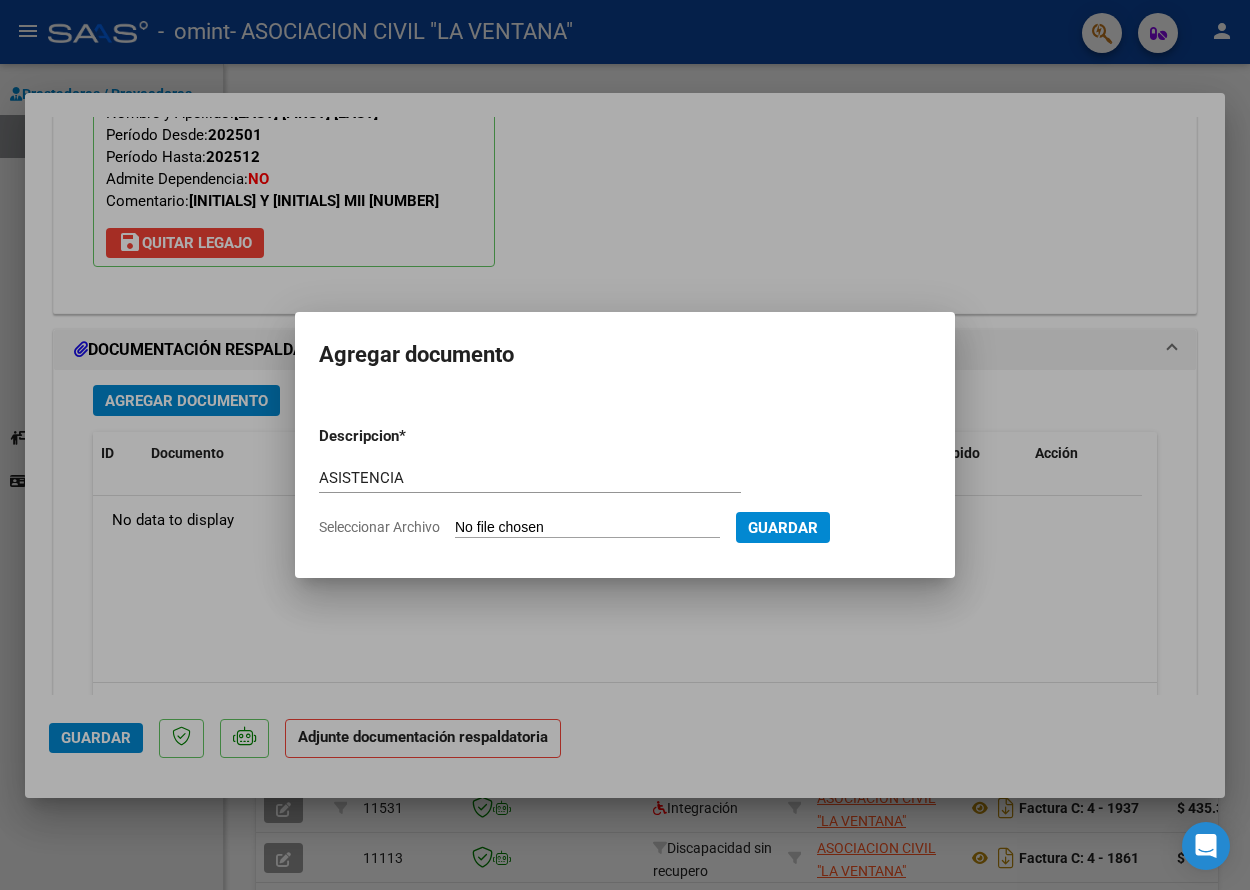 click on "Seleccionar Archivo" at bounding box center [587, 528] 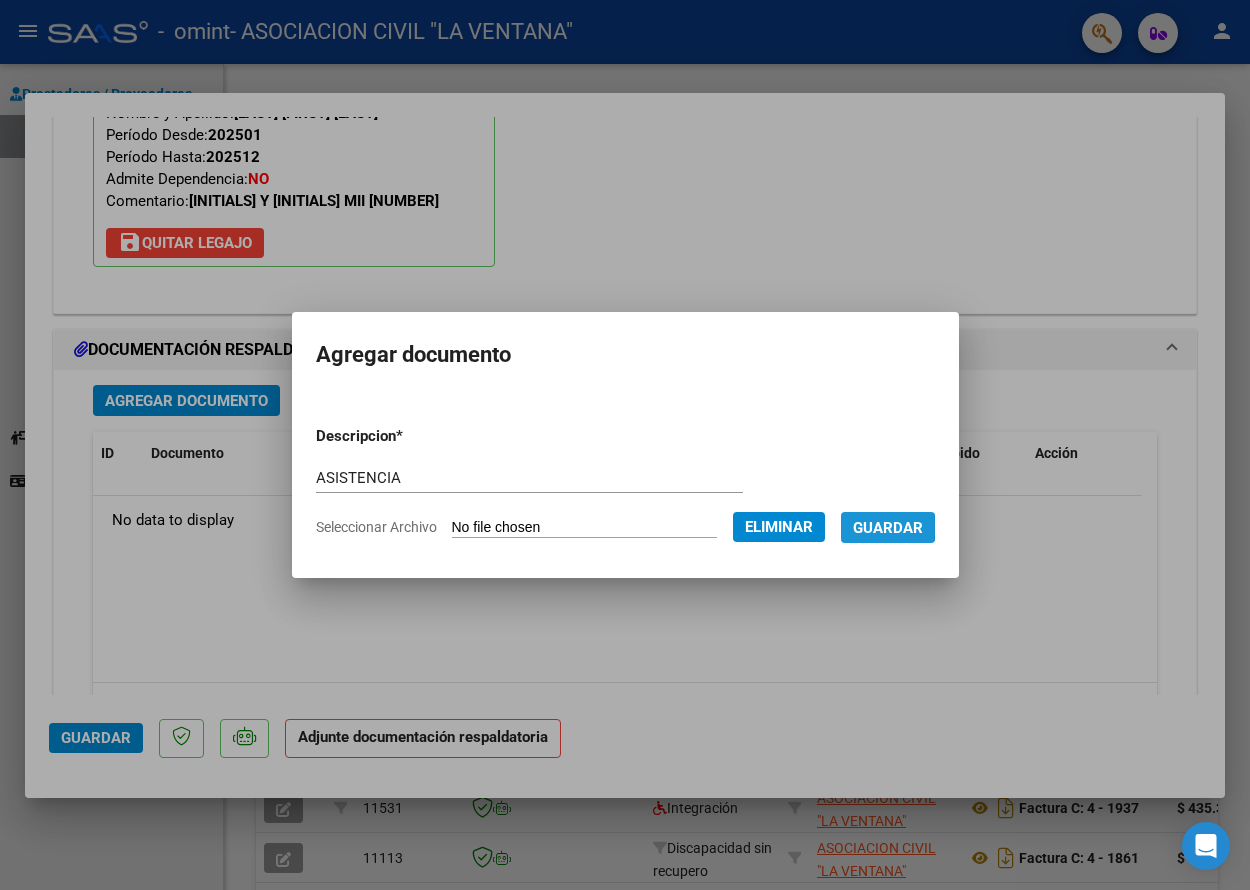 click on "Guardar" at bounding box center (888, 528) 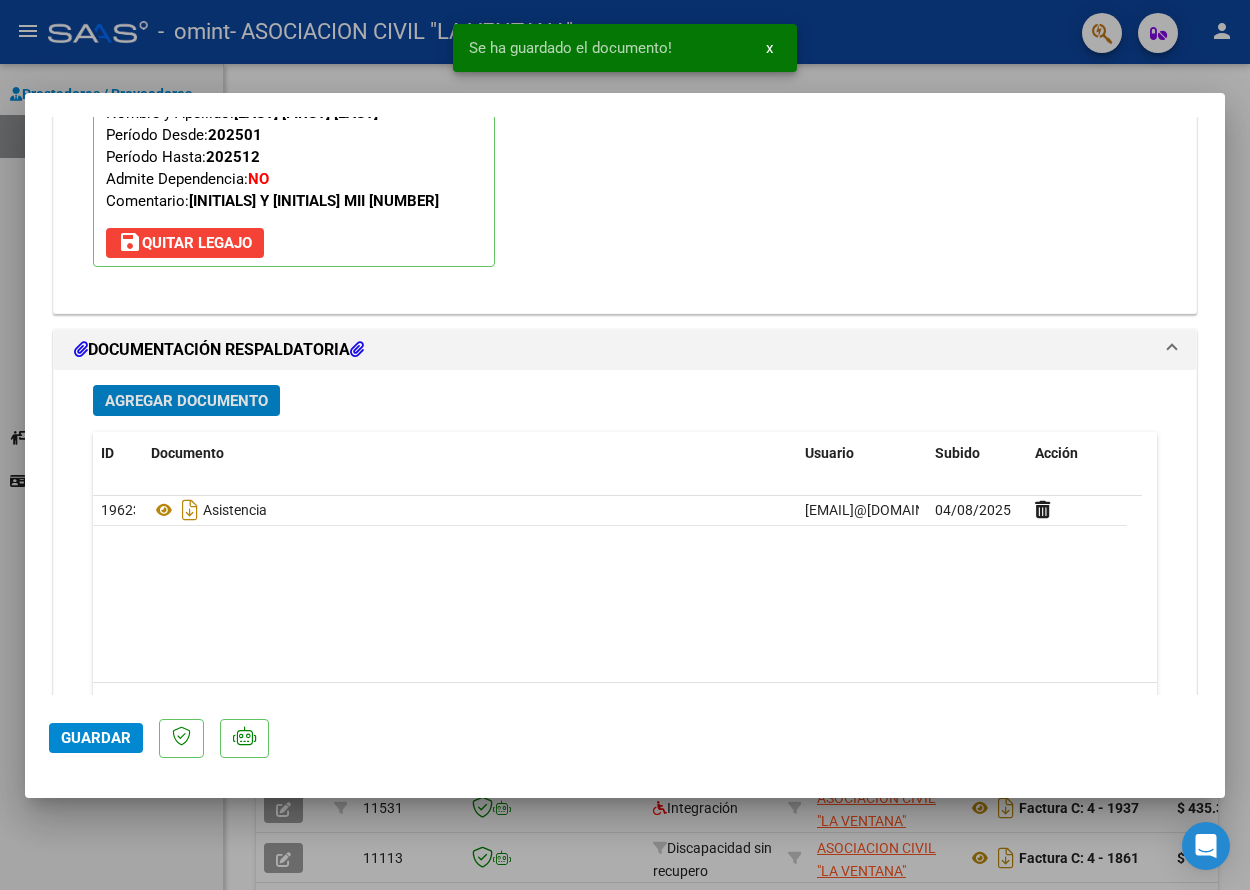 click on "Guardar" 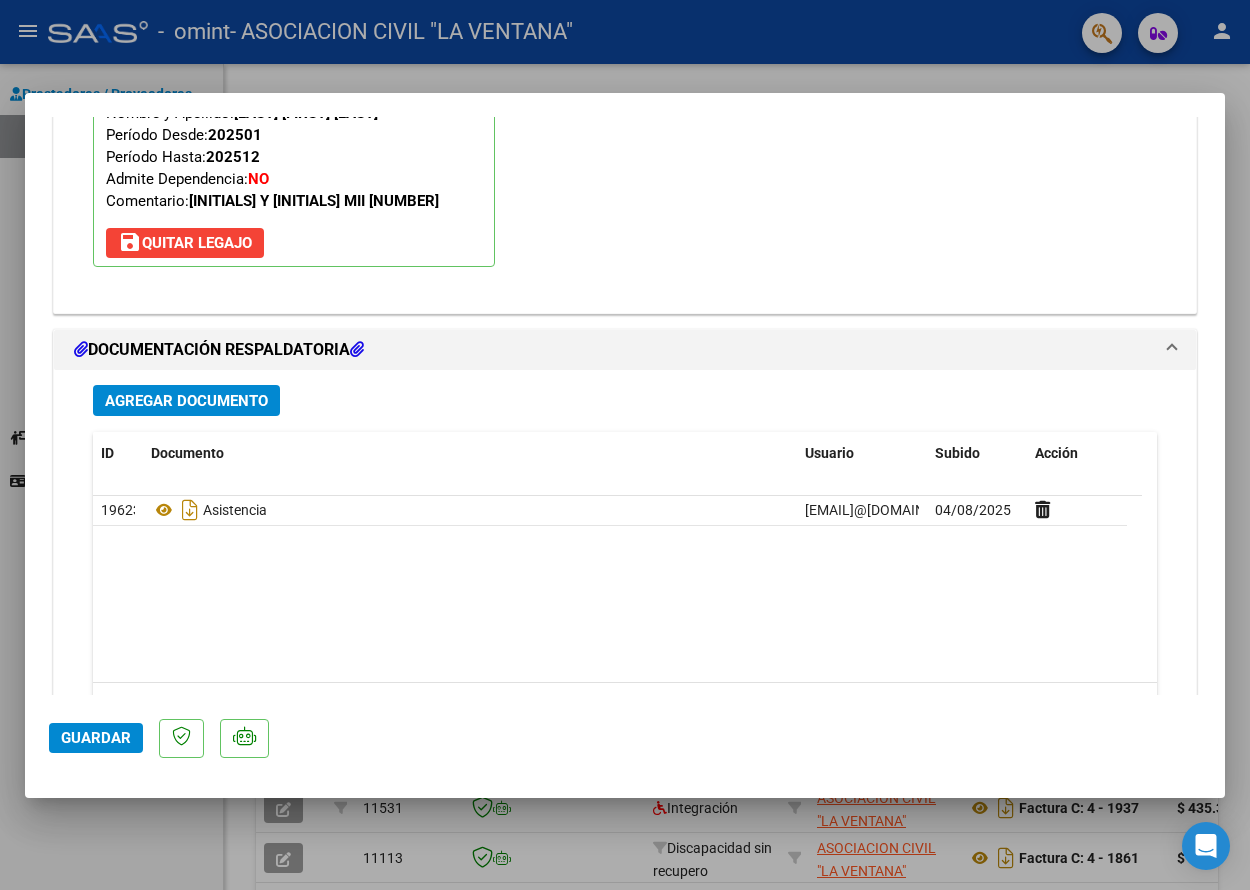 click at bounding box center [625, 445] 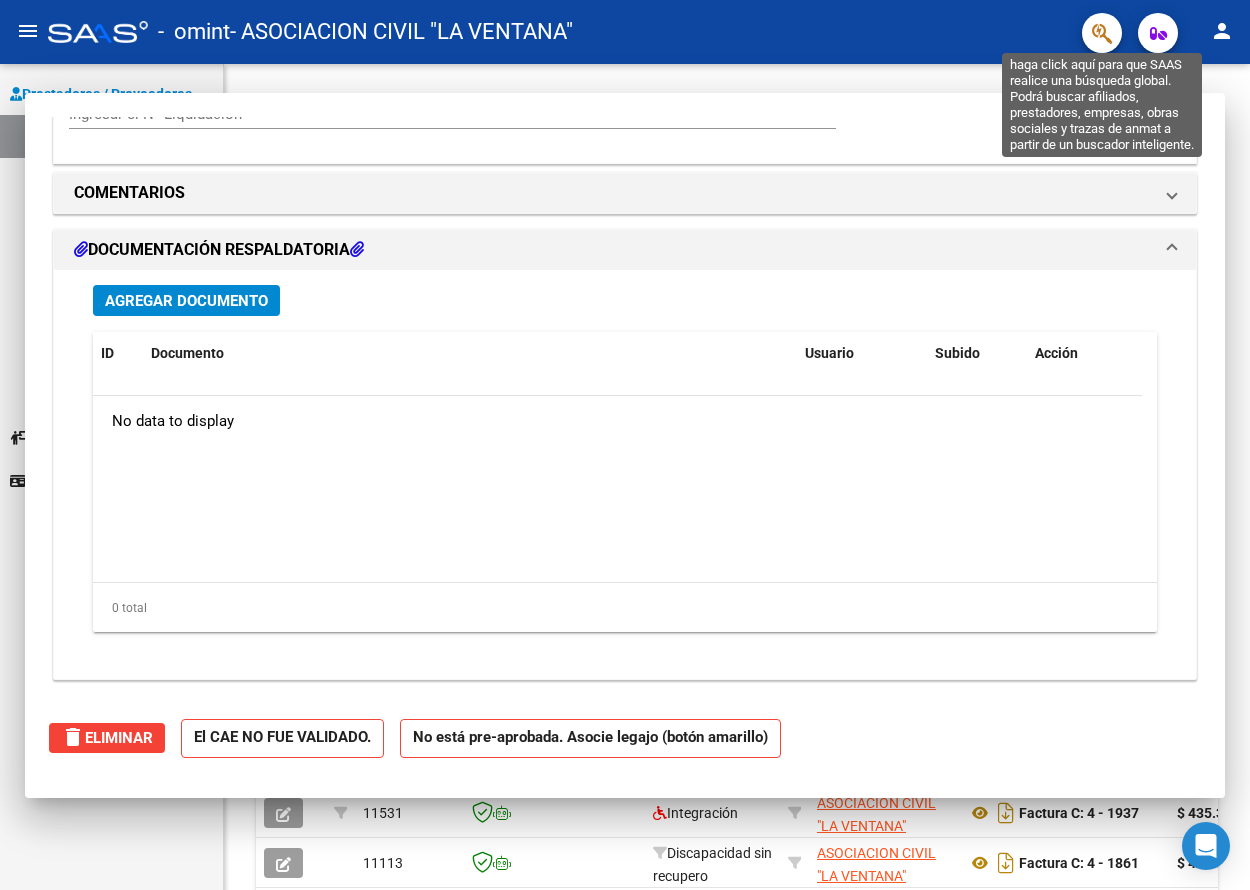 scroll, scrollTop: 1791, scrollLeft: 0, axis: vertical 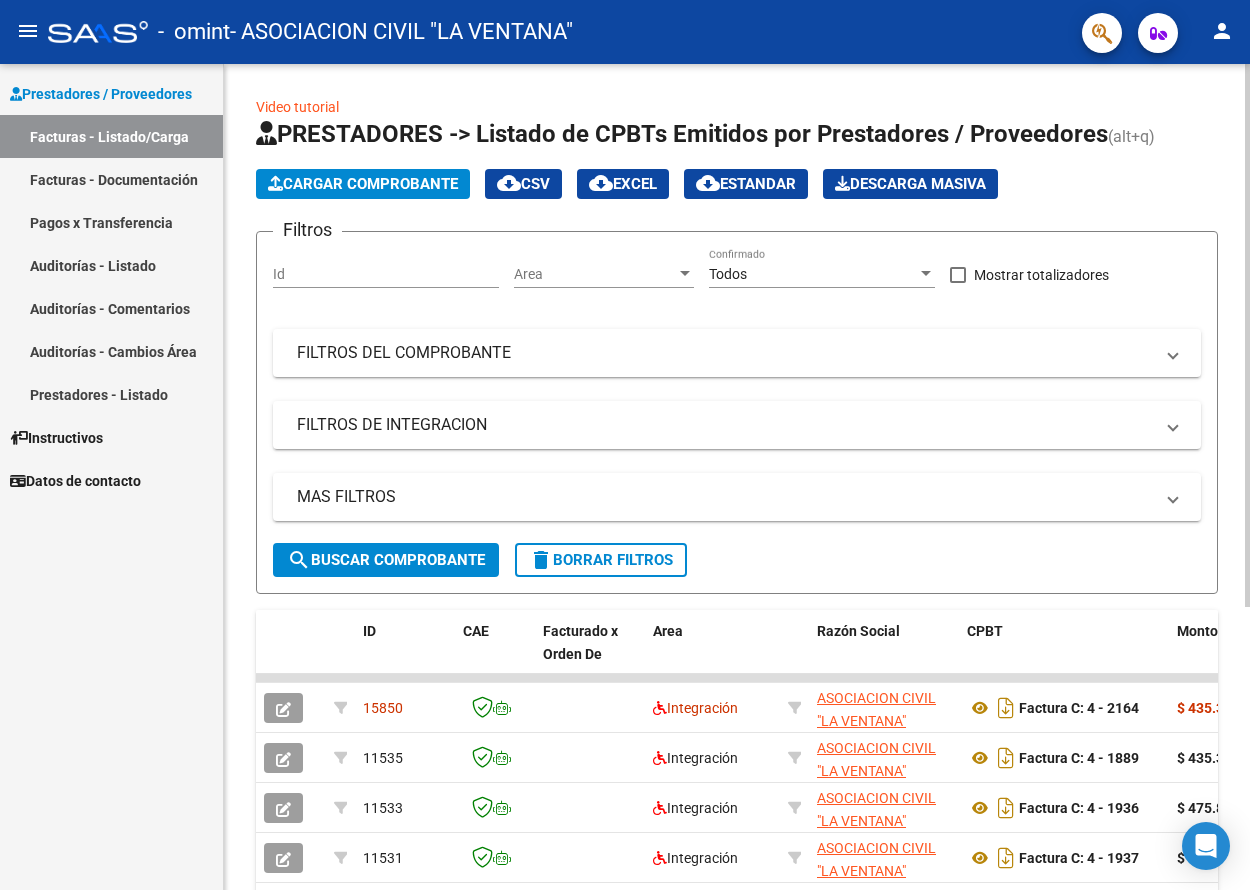 click on "Cargar Comprobante" 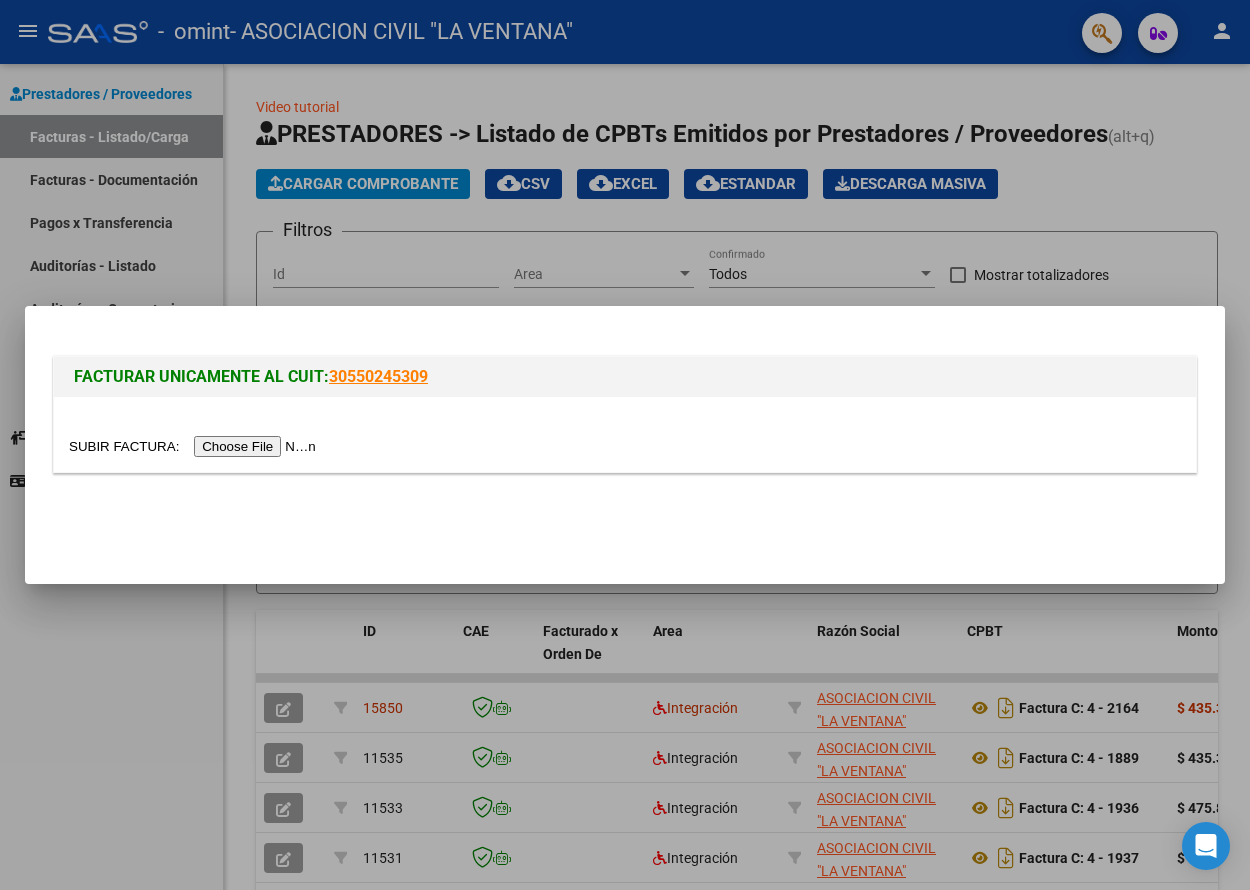 click at bounding box center (195, 446) 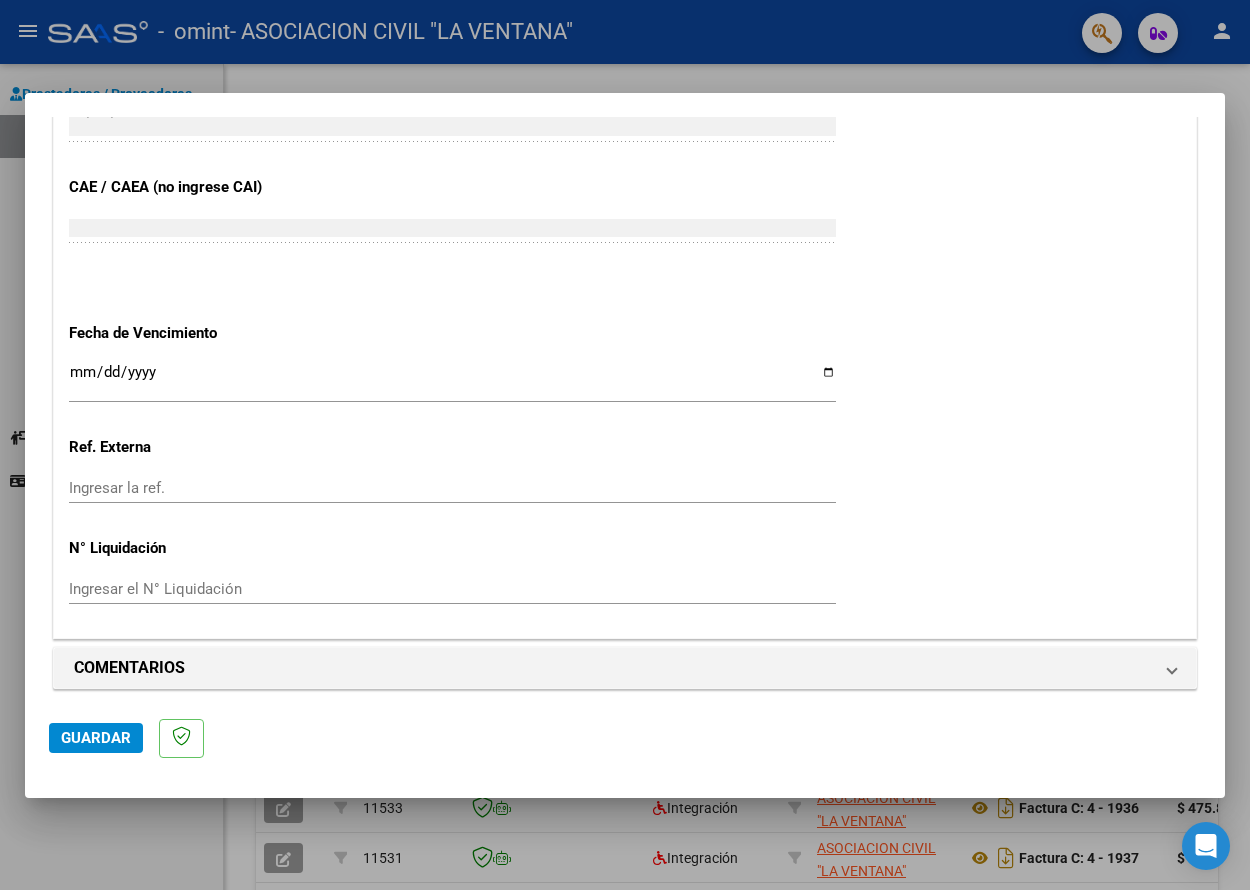 scroll, scrollTop: 1200, scrollLeft: 0, axis: vertical 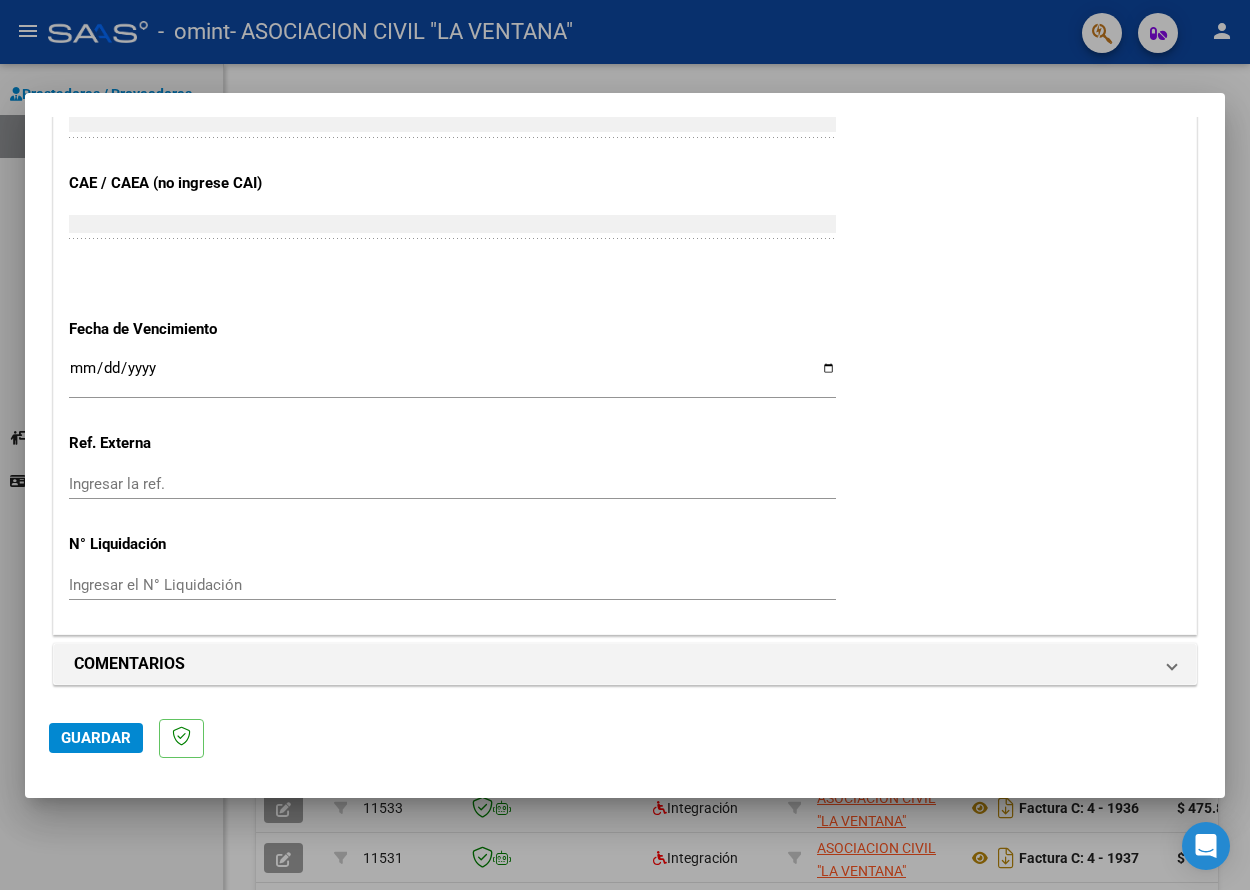 click on "CUIT  *   [NUMBER] Ingresar CUIT  ANALISIS PRESTADOR  Area destinado * Integración Seleccionar Area Luego de guardar debe preaprobar la factura asociandola a un legajo de integración y subir la documentación respaldatoria (planilla de asistencia o ddjj para período de aislamiento)  Período de Prestación (Ej: 202305 para Mayo 2023    Ingrese el Período de Prestación como indica el ejemplo   Comprobante Tipo * Factura C Seleccionar Tipo Punto de Venta  *   4 Ingresar el Nro.  Número  *   2163 Ingresar el Nro.  Monto  *   $ 475.830,36 Ingresar el monto  Fecha del Cpbt.  *   2025-08-01 Ingresar la fecha  CAE / CAEA (no ingrese CAI)    75319893906576 Ingresar el CAE o CAEA (no ingrese CAI)  Fecha de Vencimiento    Ingresar la fecha  Ref. Externa    Ingresar la ref.  N° Liquidación    Ingresar el N° Liquidación" at bounding box center [625, -100] 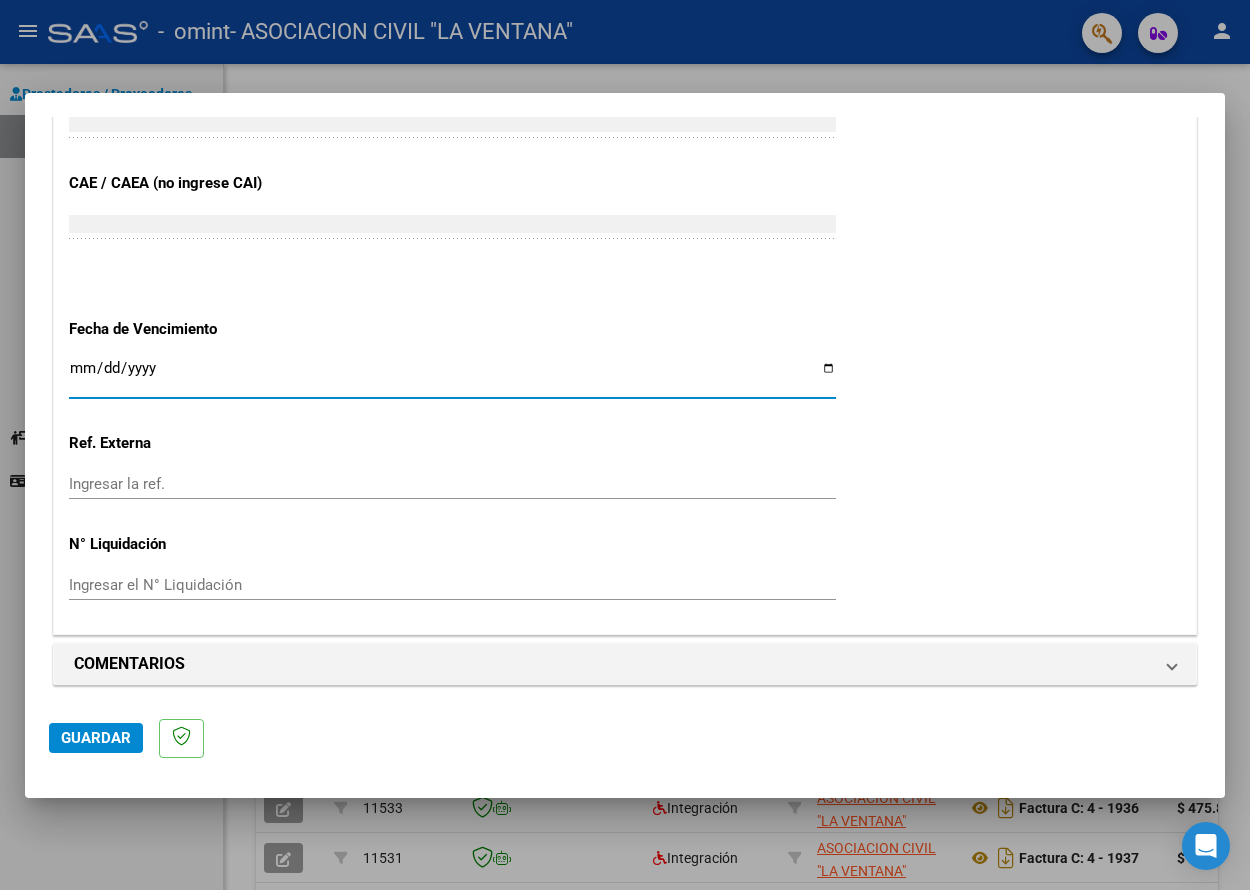 click on "Ingresar la fecha" at bounding box center [452, 376] 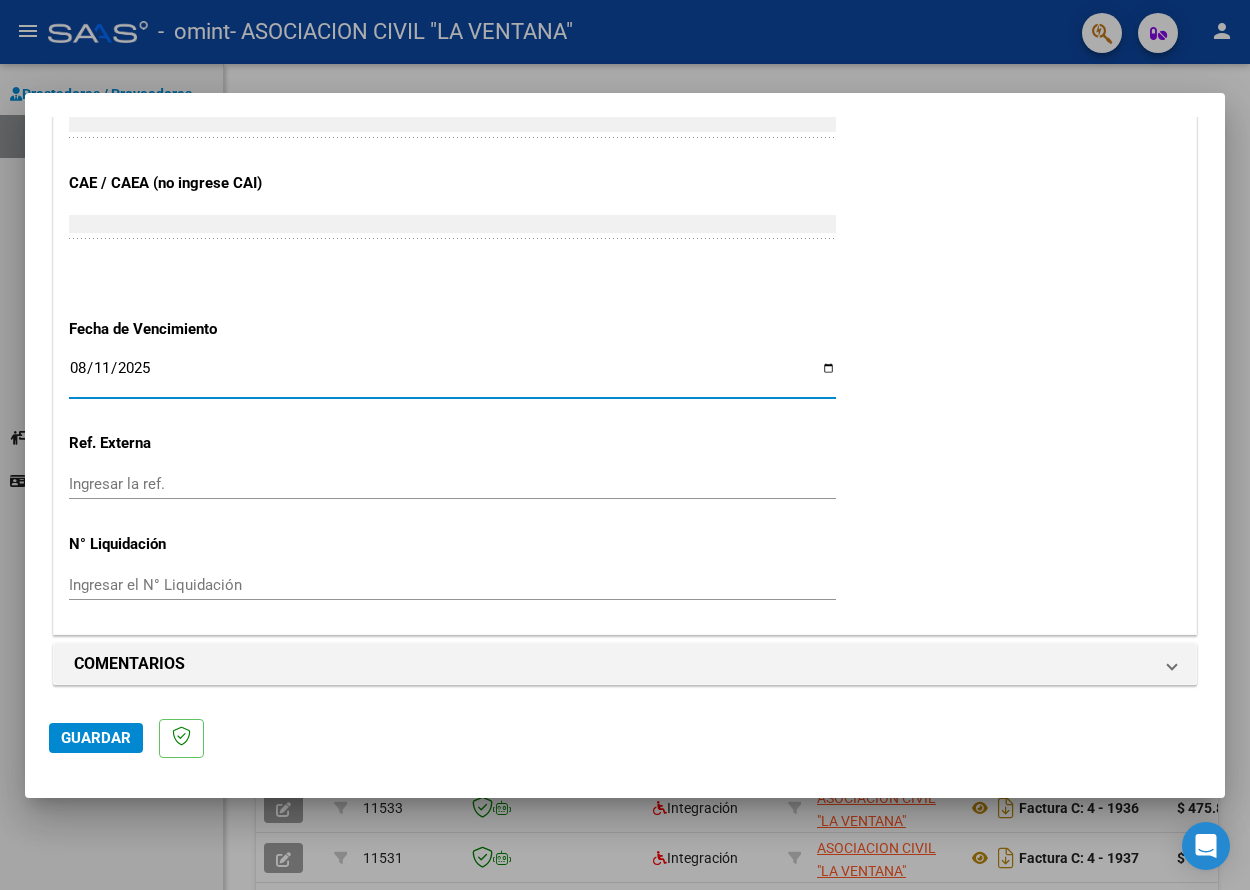 type on "2025-08-11" 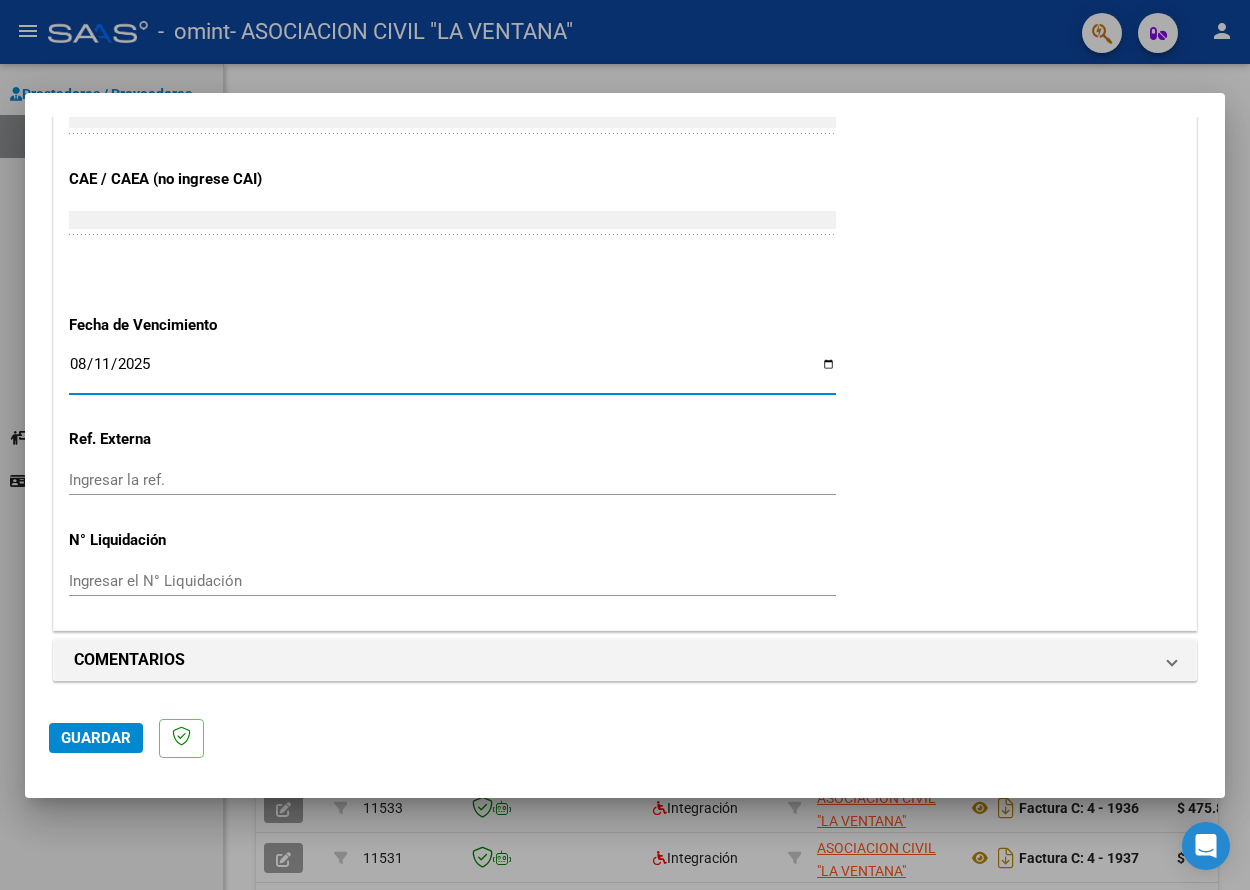 scroll, scrollTop: 1205, scrollLeft: 0, axis: vertical 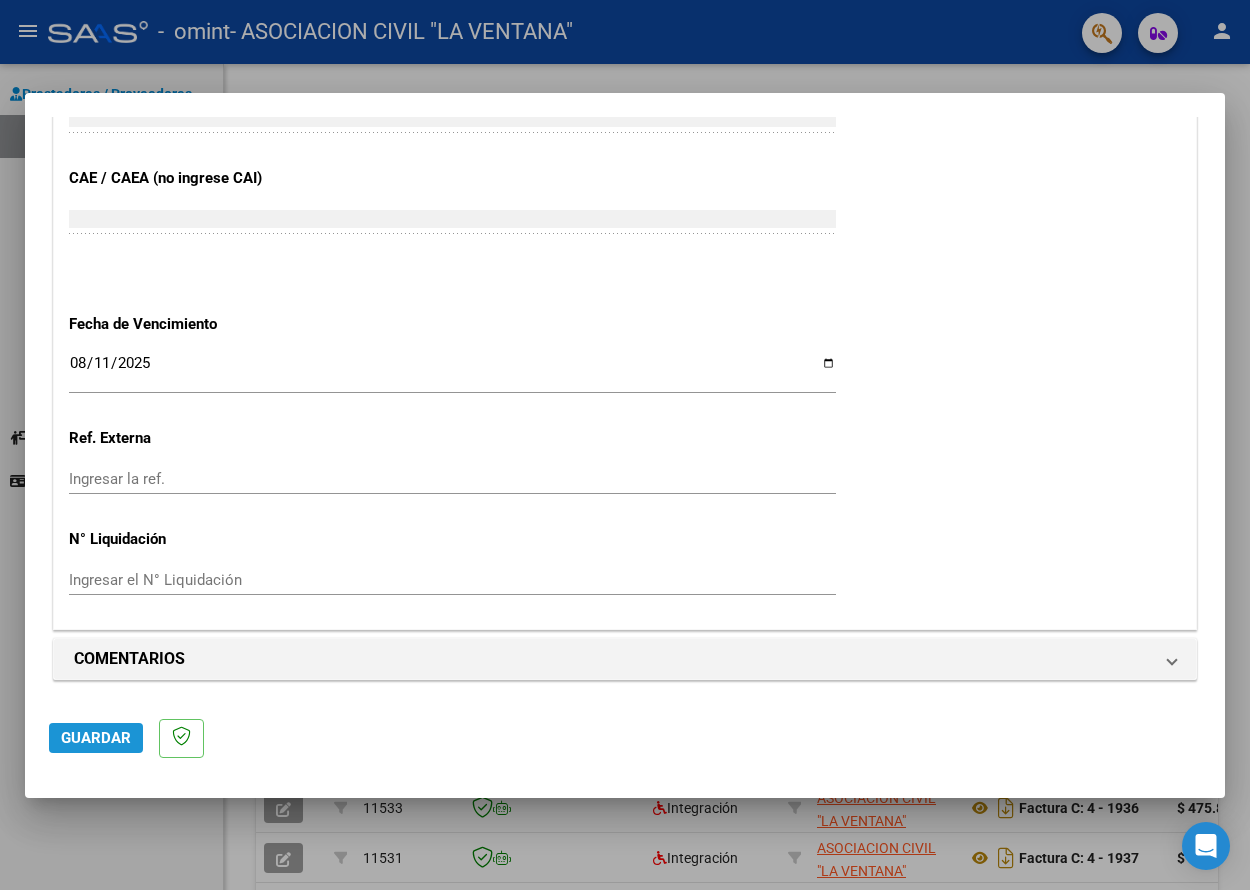 click on "Guardar" 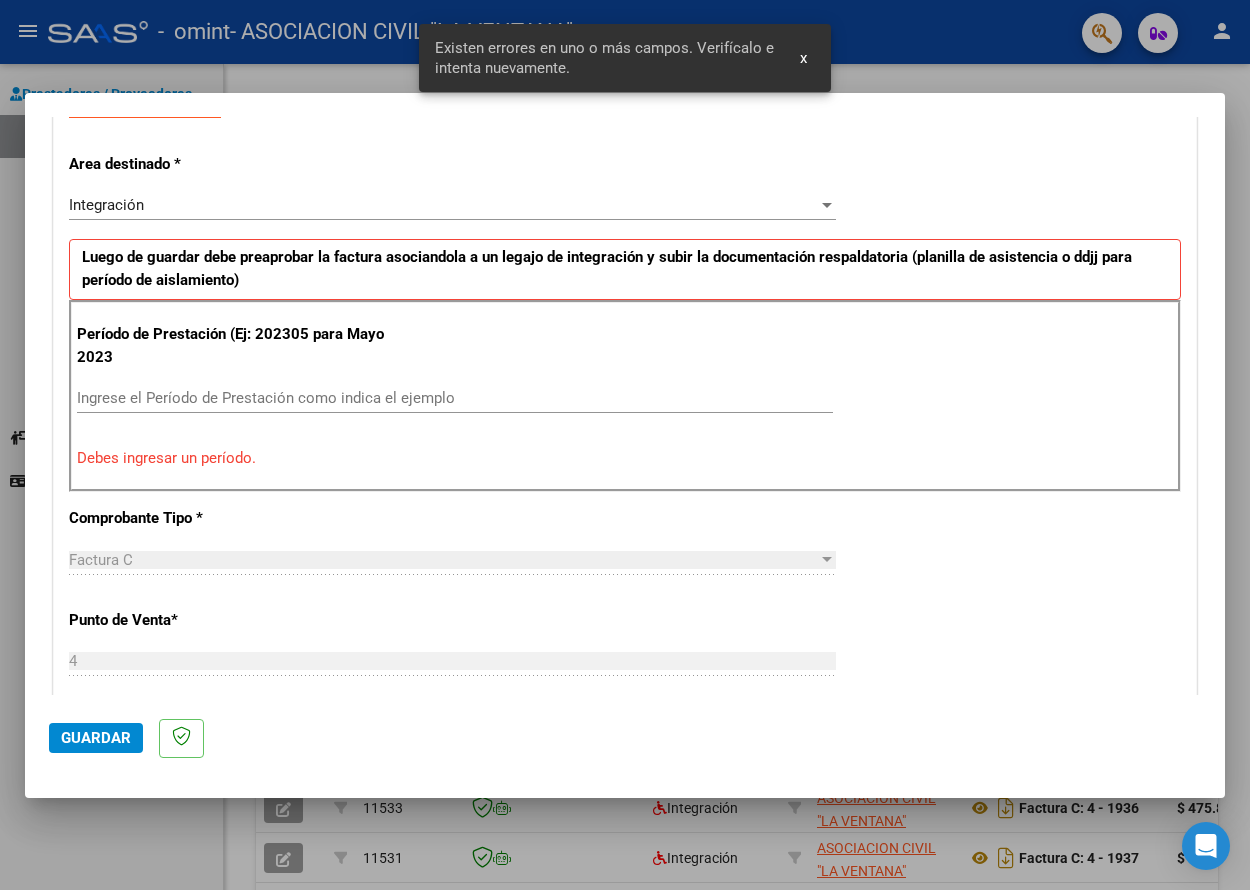 scroll, scrollTop: 370, scrollLeft: 0, axis: vertical 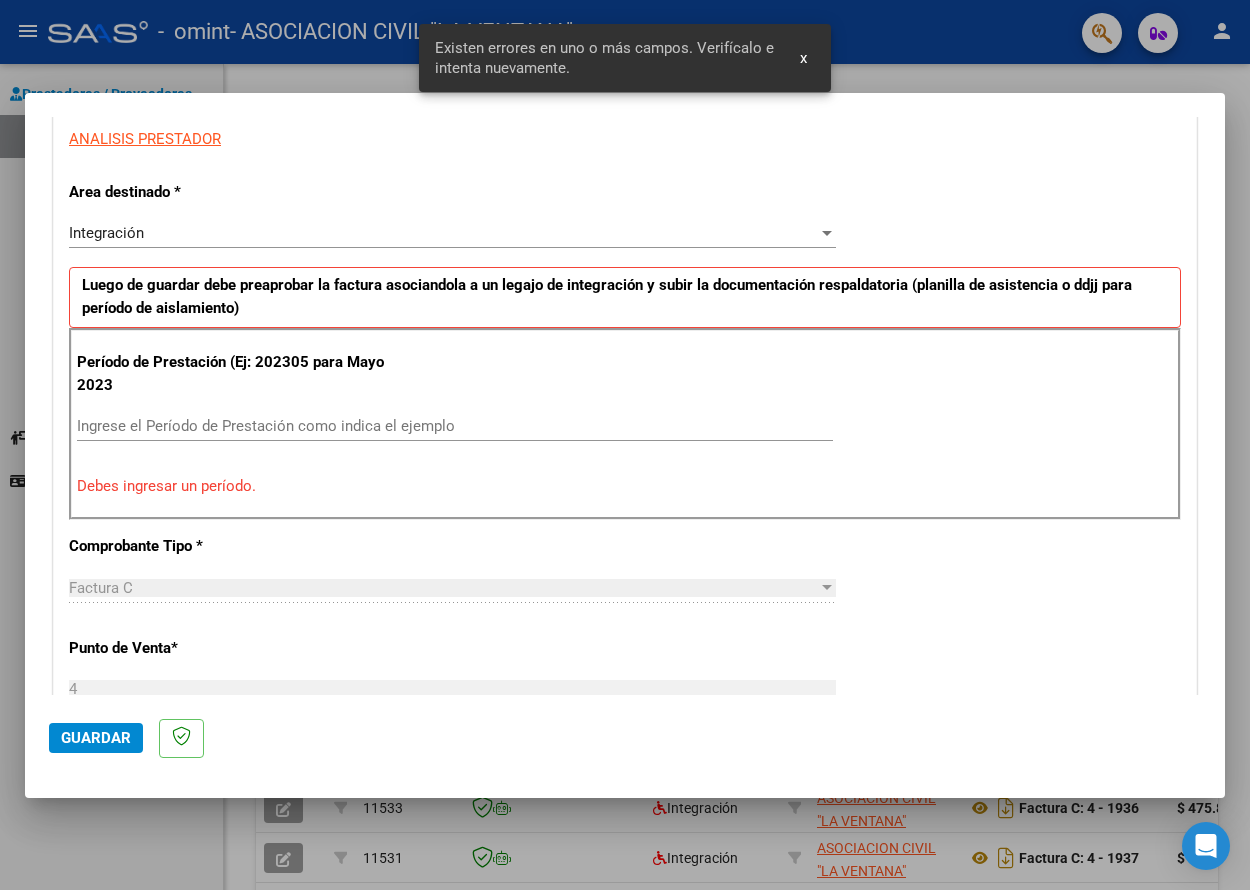 click on "Ingrese el Período de Prestación como indica el ejemplo" at bounding box center [455, 426] 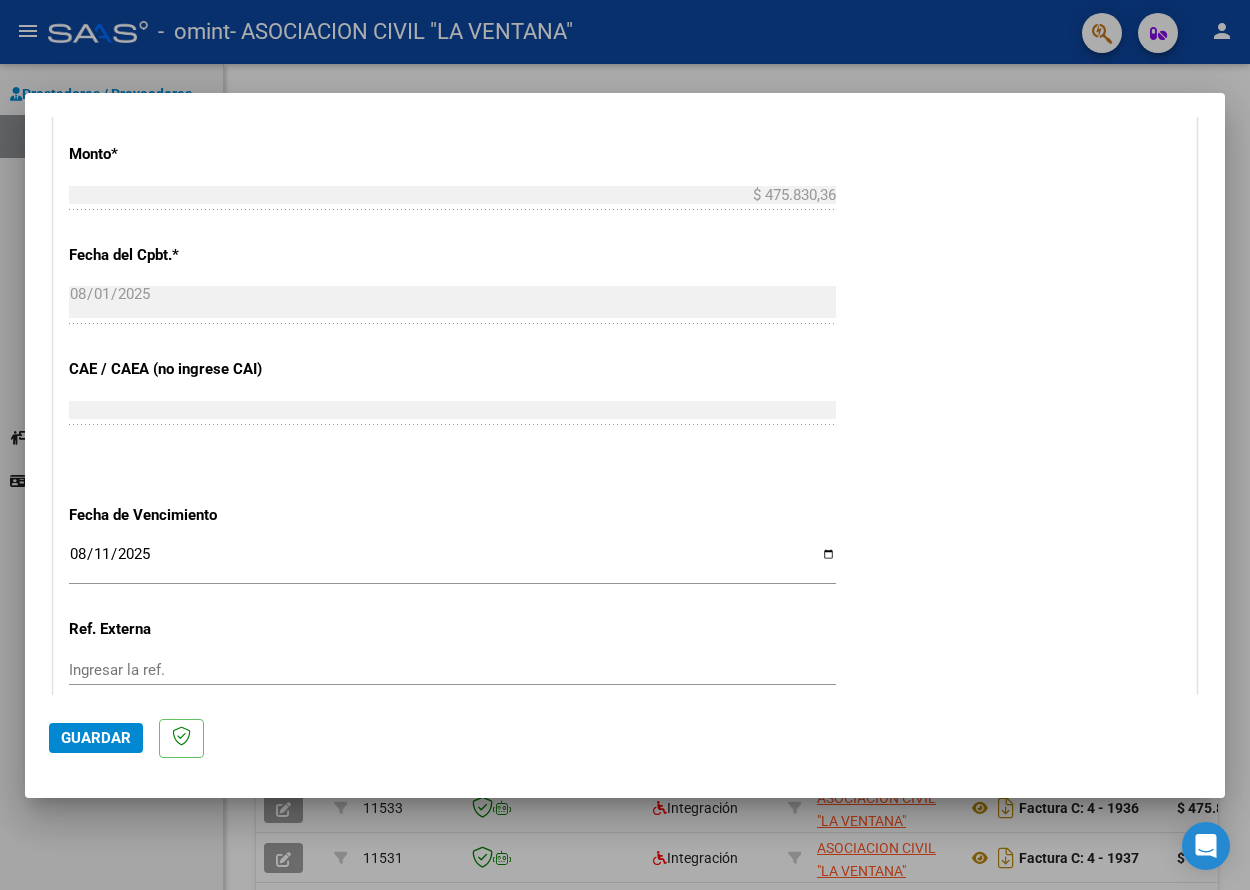 scroll, scrollTop: 1205, scrollLeft: 0, axis: vertical 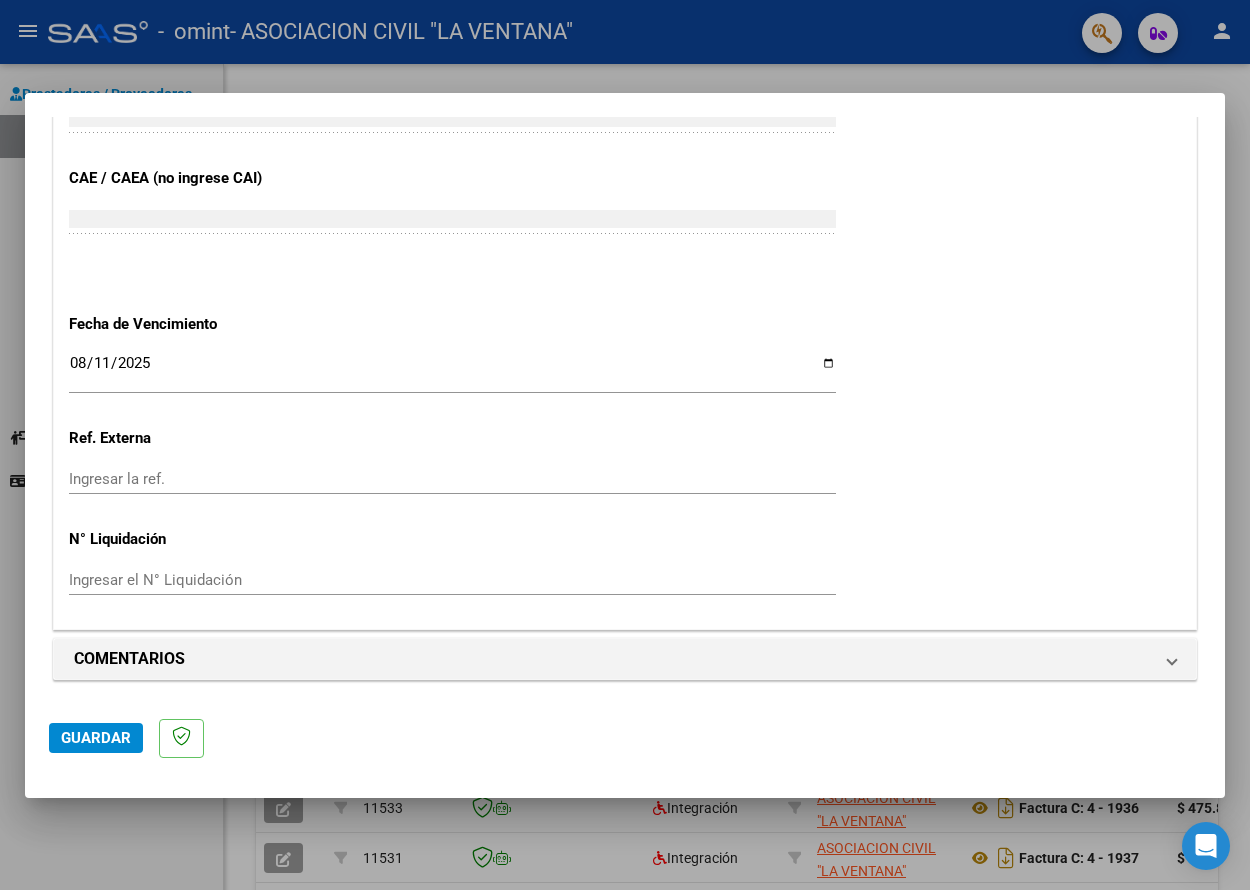 type on "202507" 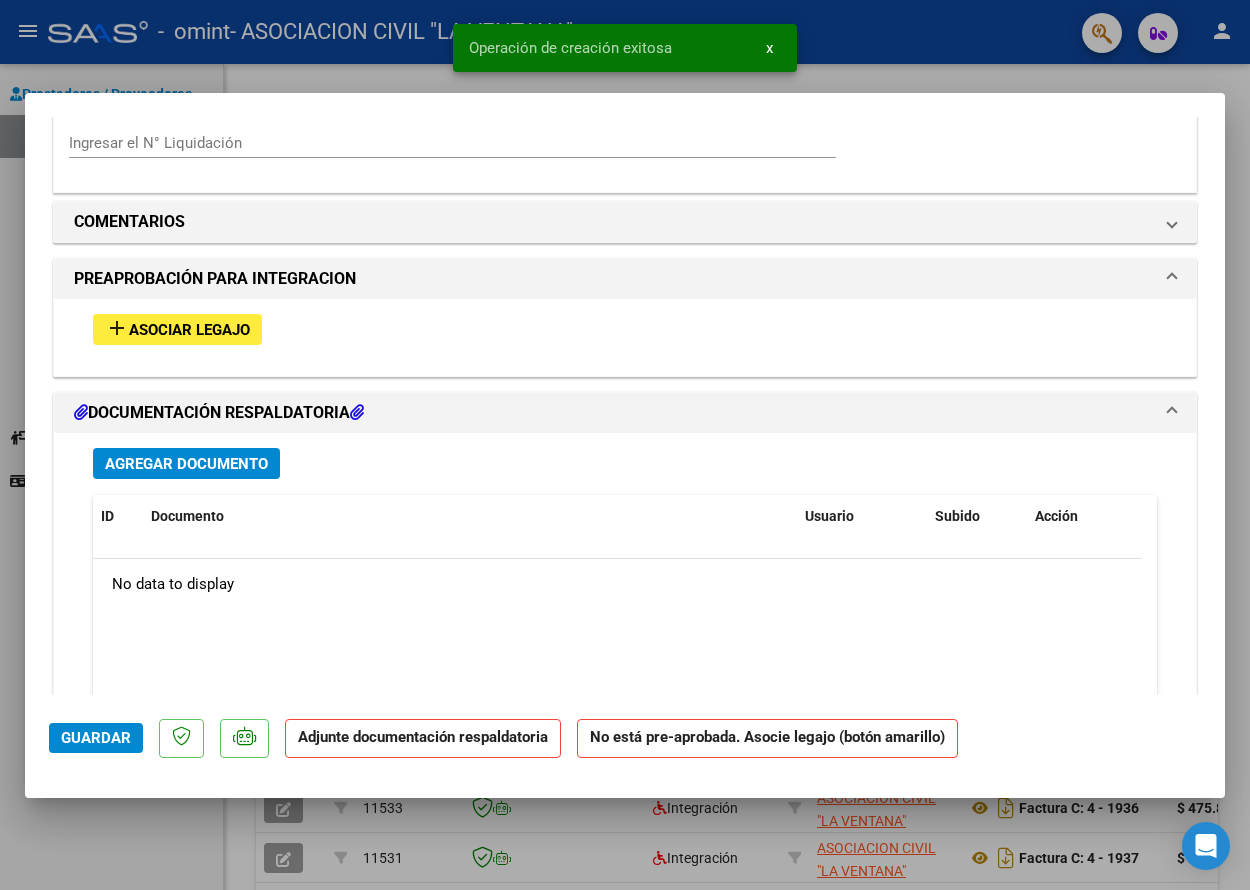 scroll, scrollTop: 1800, scrollLeft: 0, axis: vertical 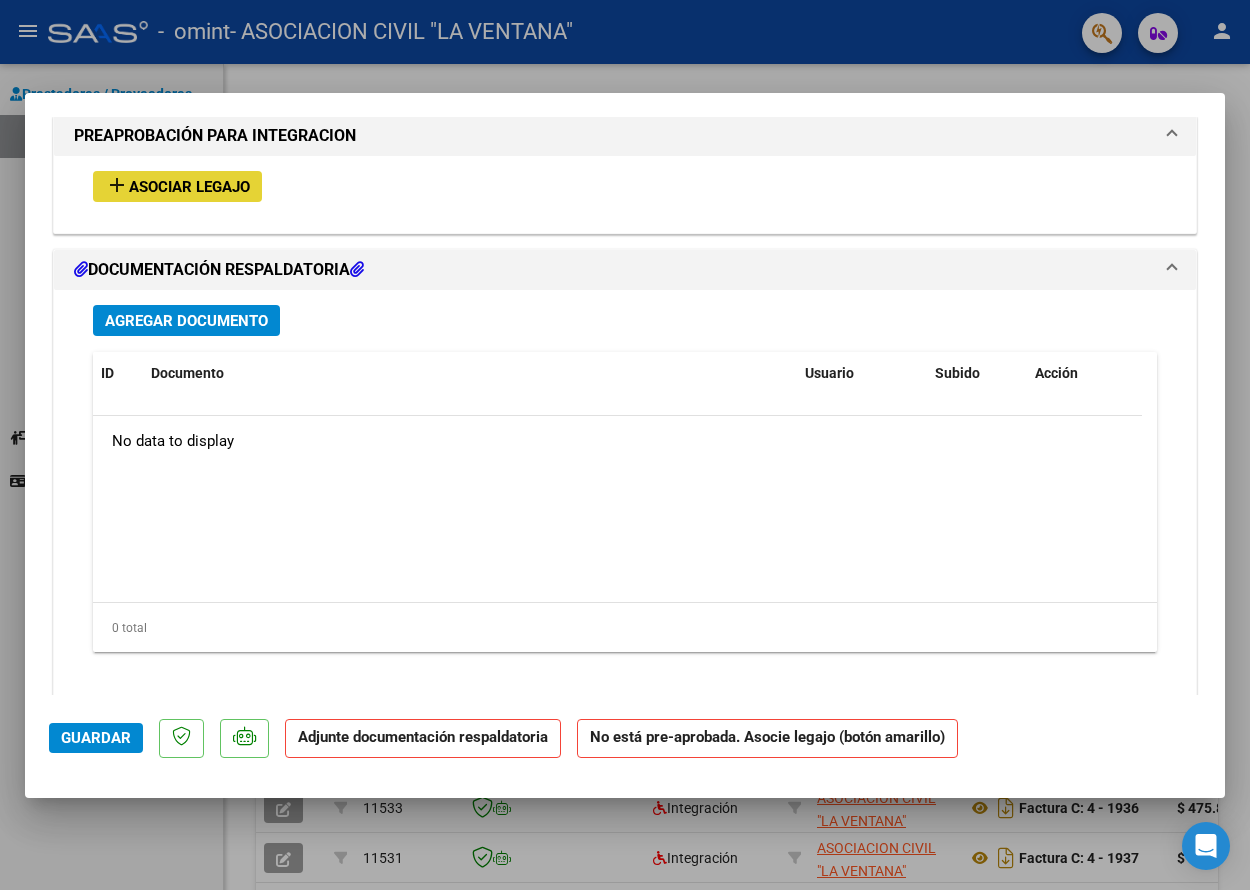 click on "Asociar Legajo" at bounding box center [189, 187] 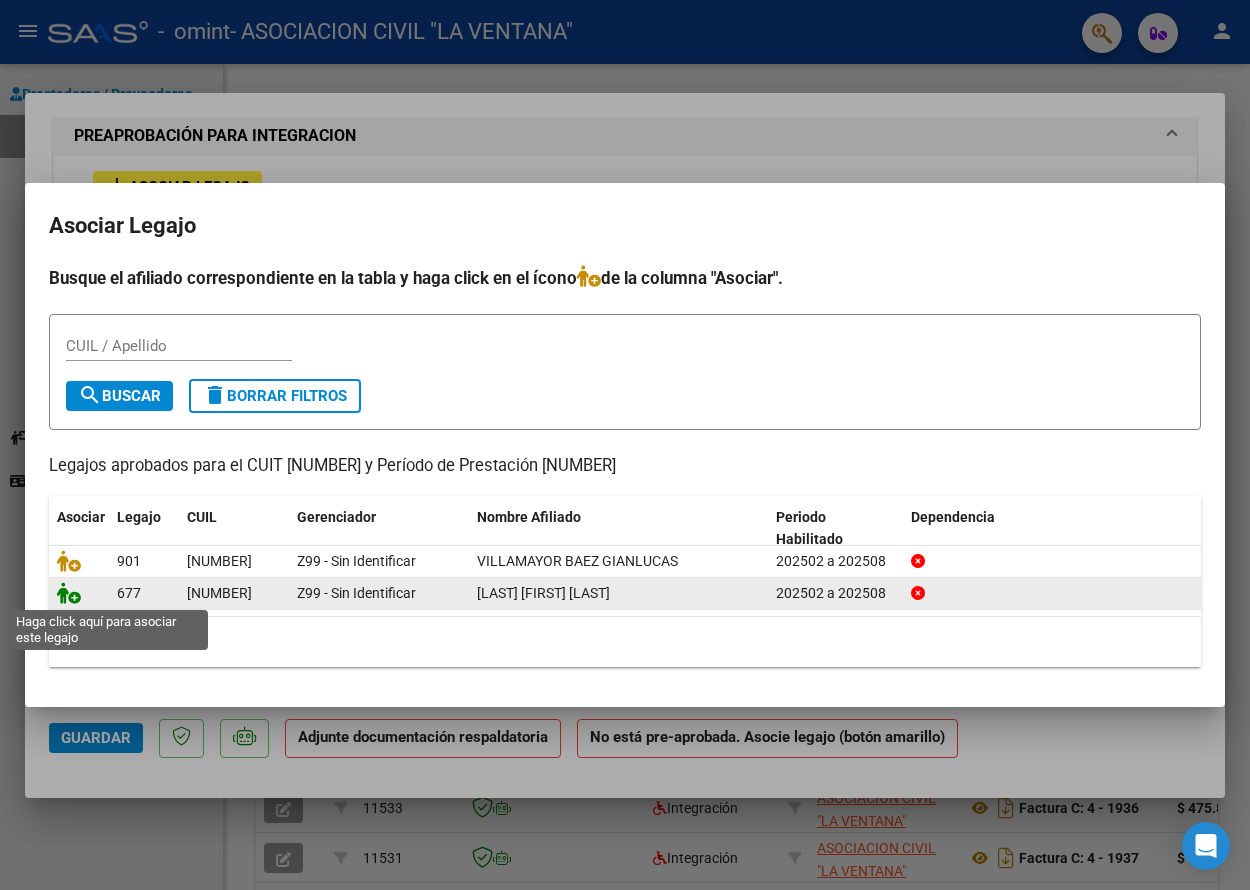 click 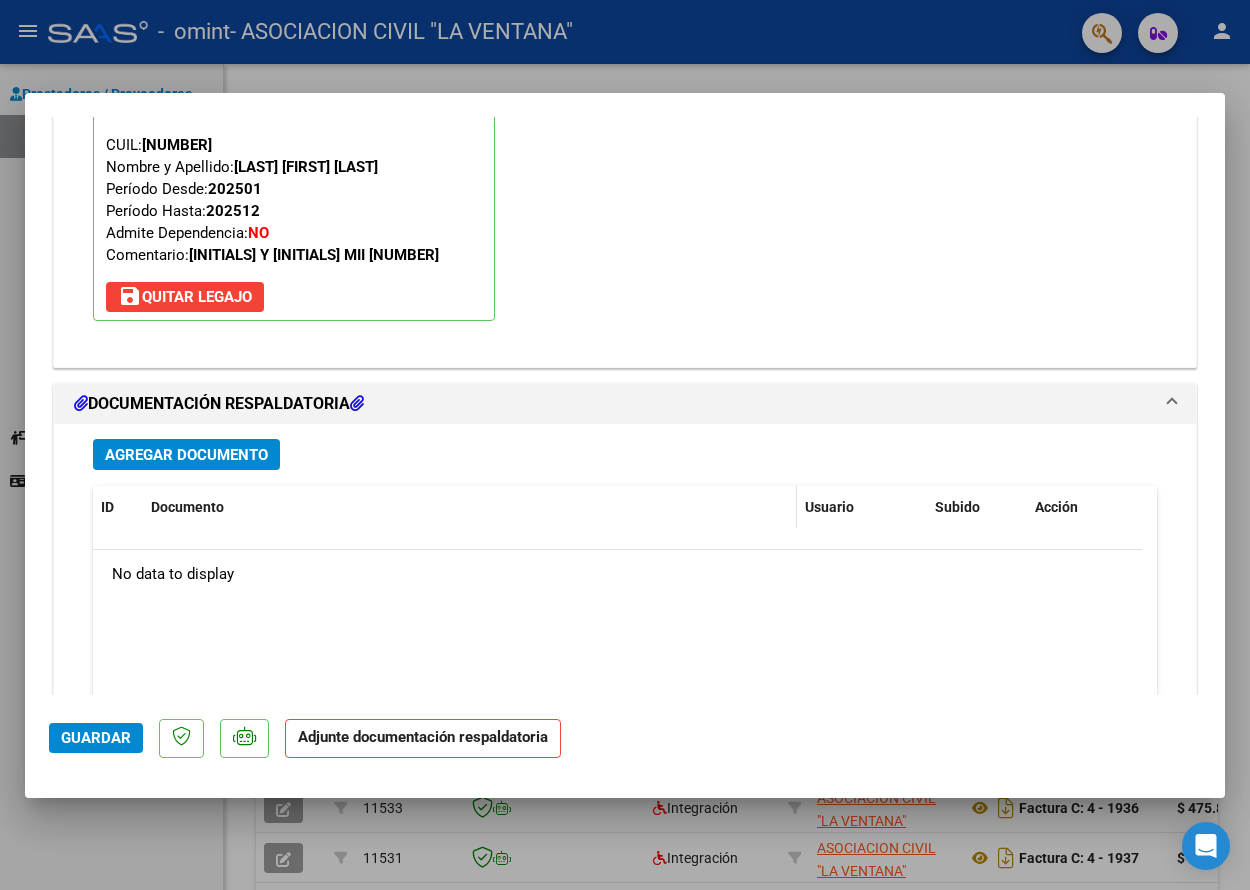 scroll, scrollTop: 2131, scrollLeft: 0, axis: vertical 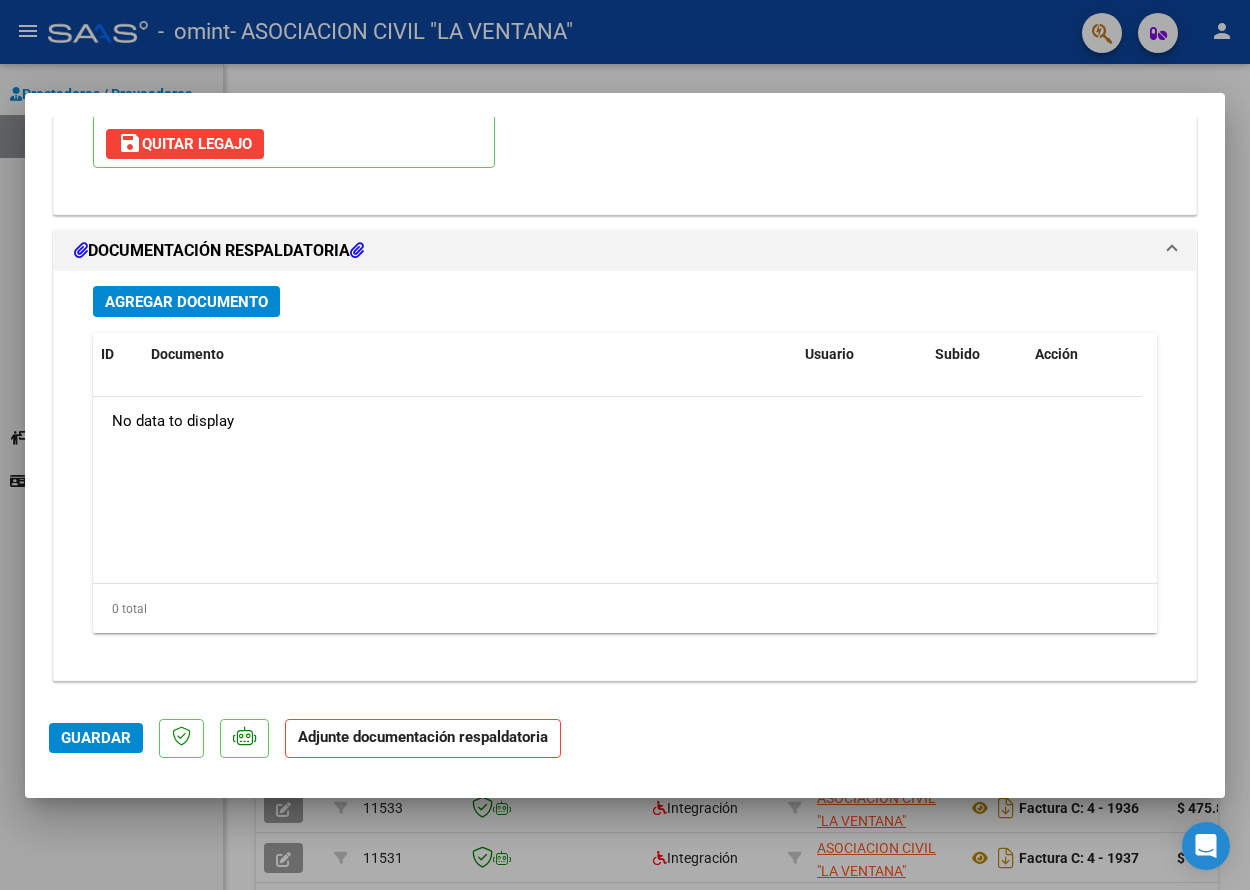 click on "Agregar Documento" at bounding box center [186, 301] 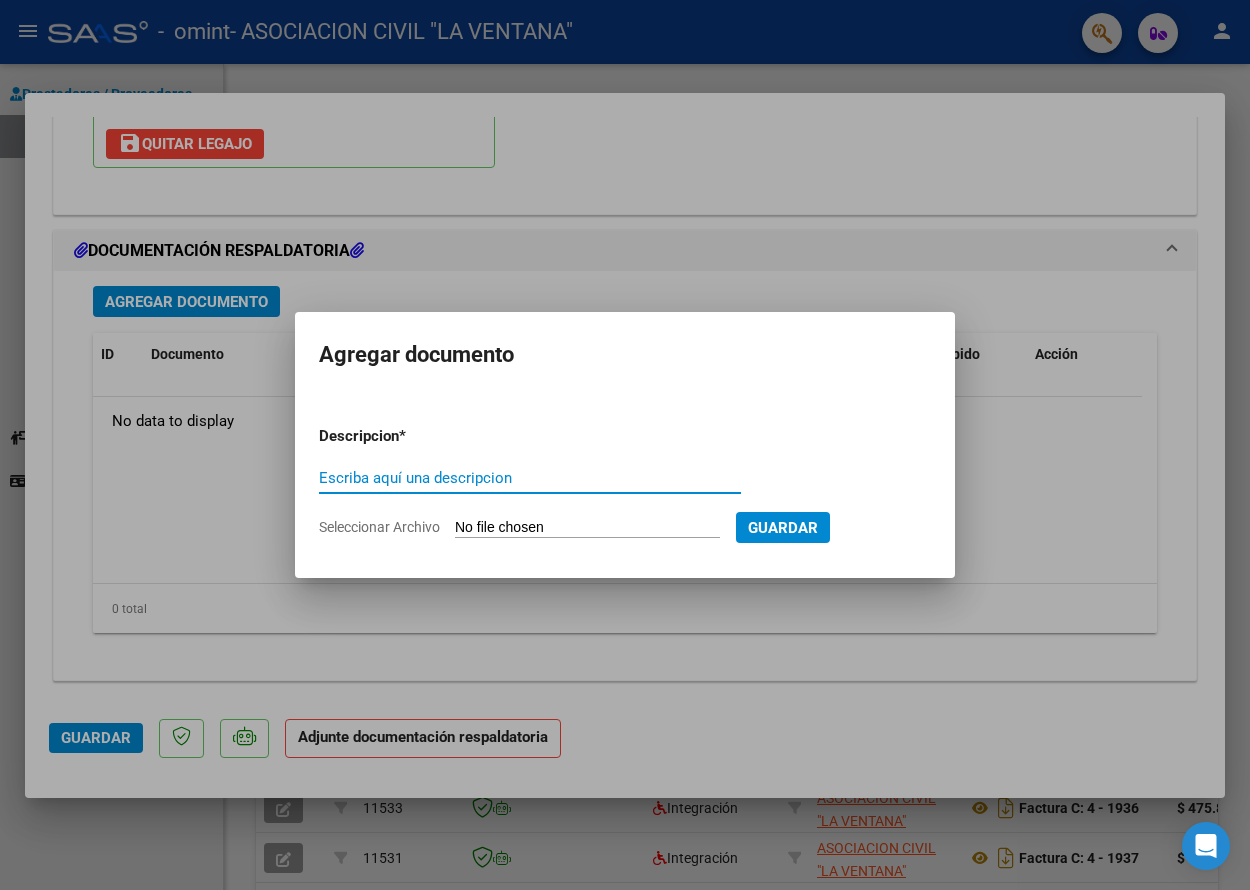 click on "Escriba aquí una descripcion" at bounding box center [530, 478] 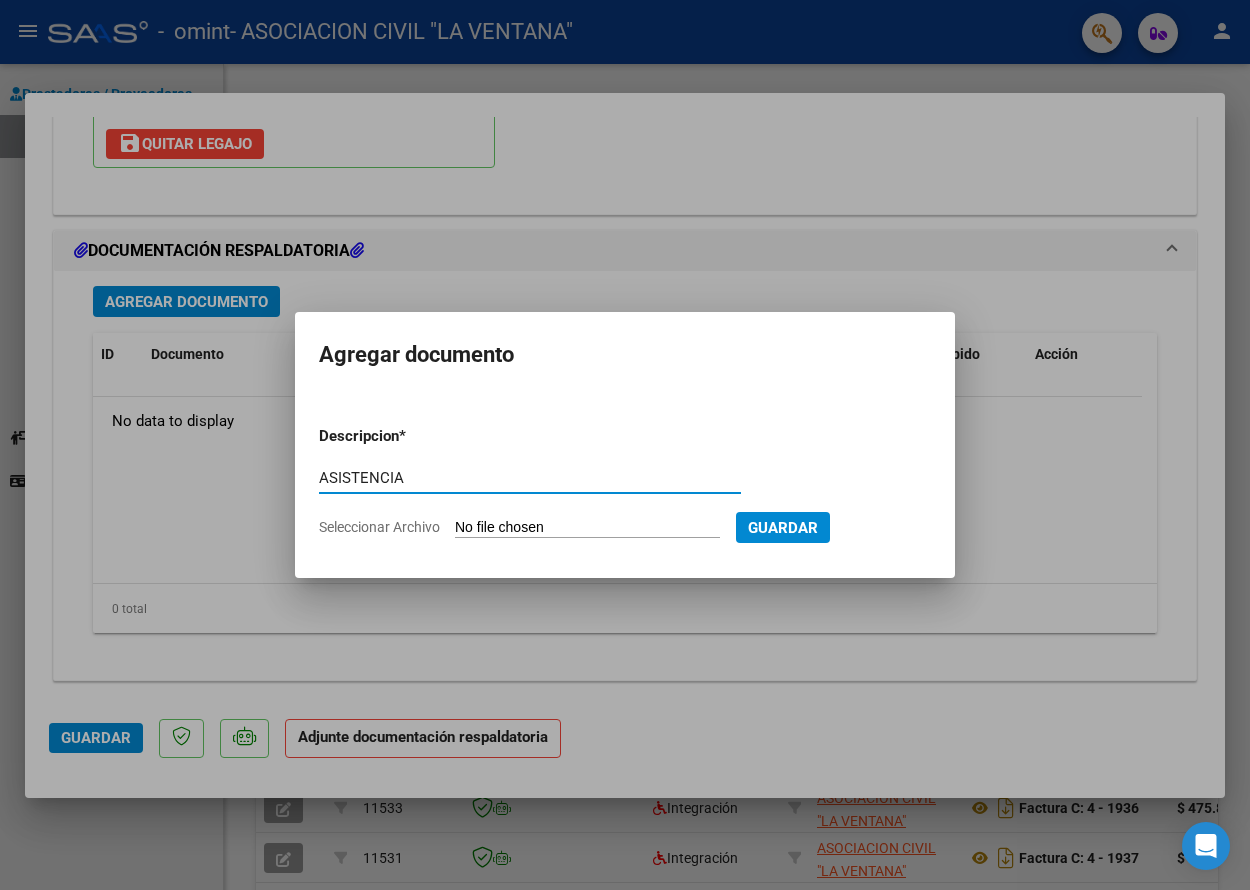 type on "ASISTENCIA" 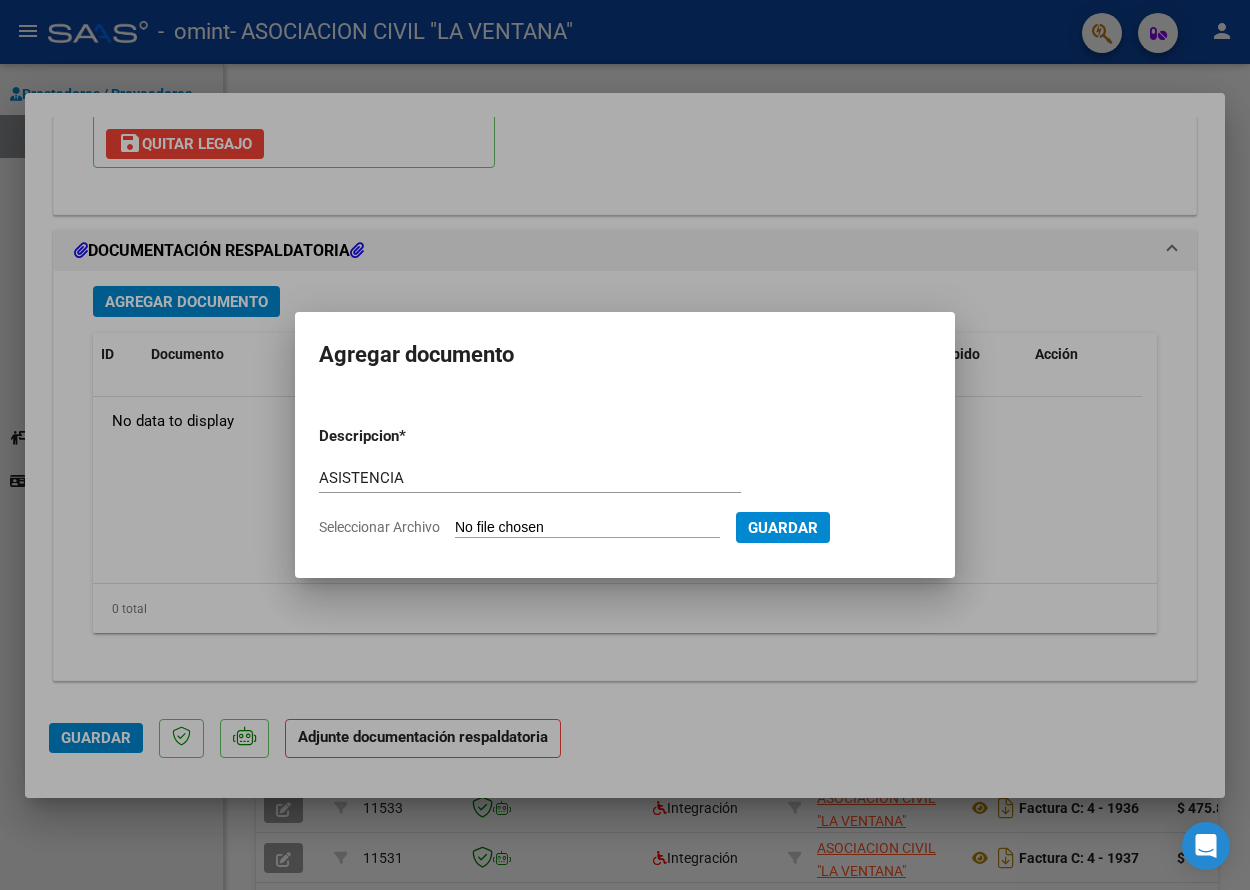 click on "Seleccionar Archivo" at bounding box center [587, 528] 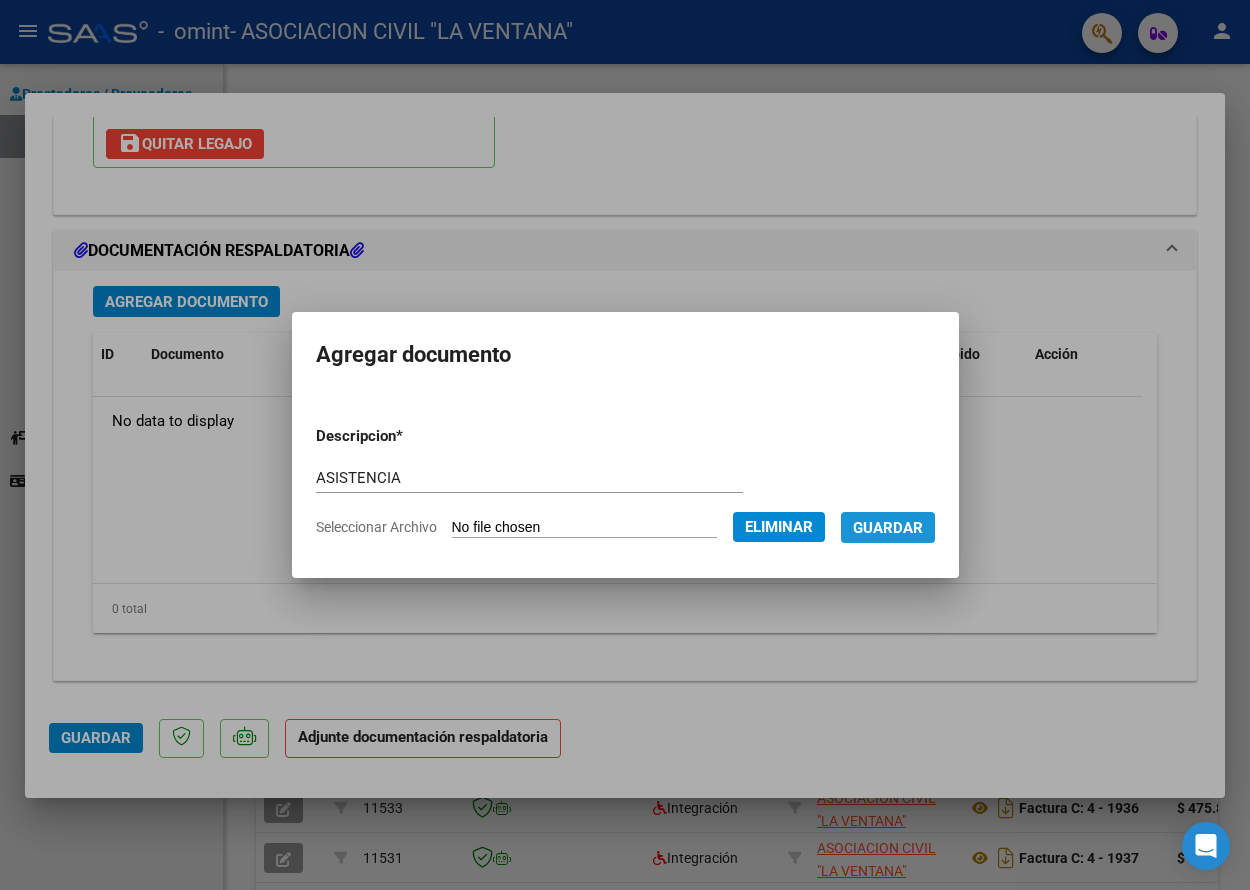 click on "Guardar" at bounding box center [888, 528] 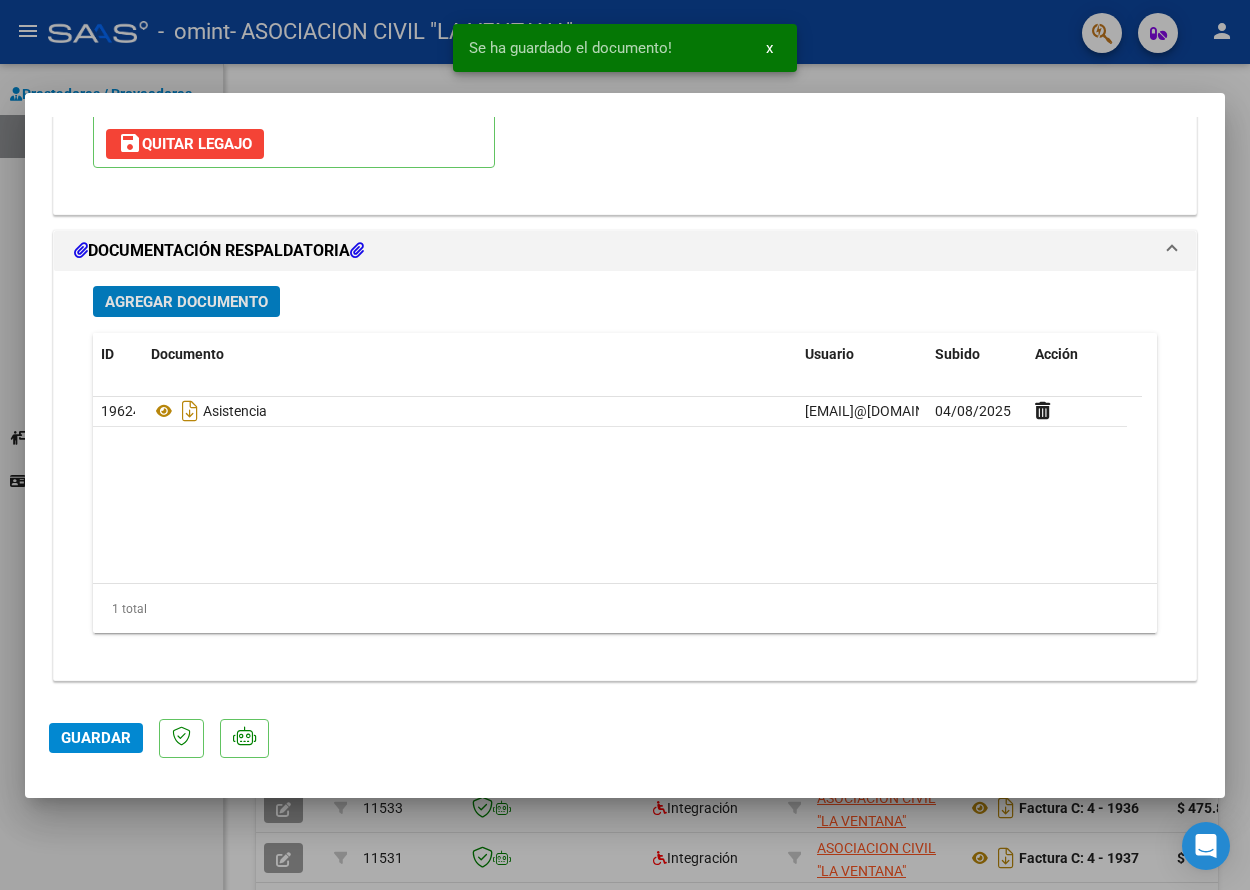 click on "Guardar" 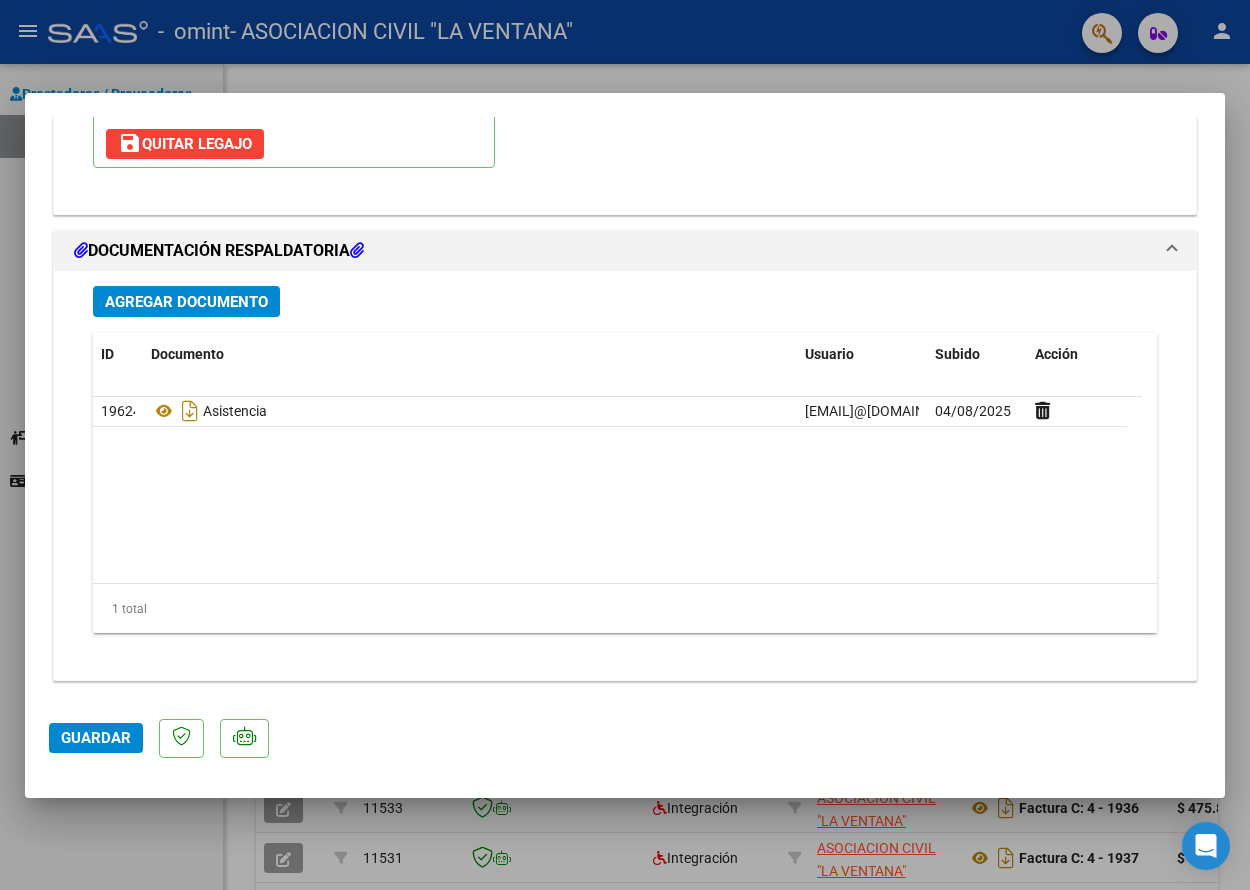 click at bounding box center (625, 445) 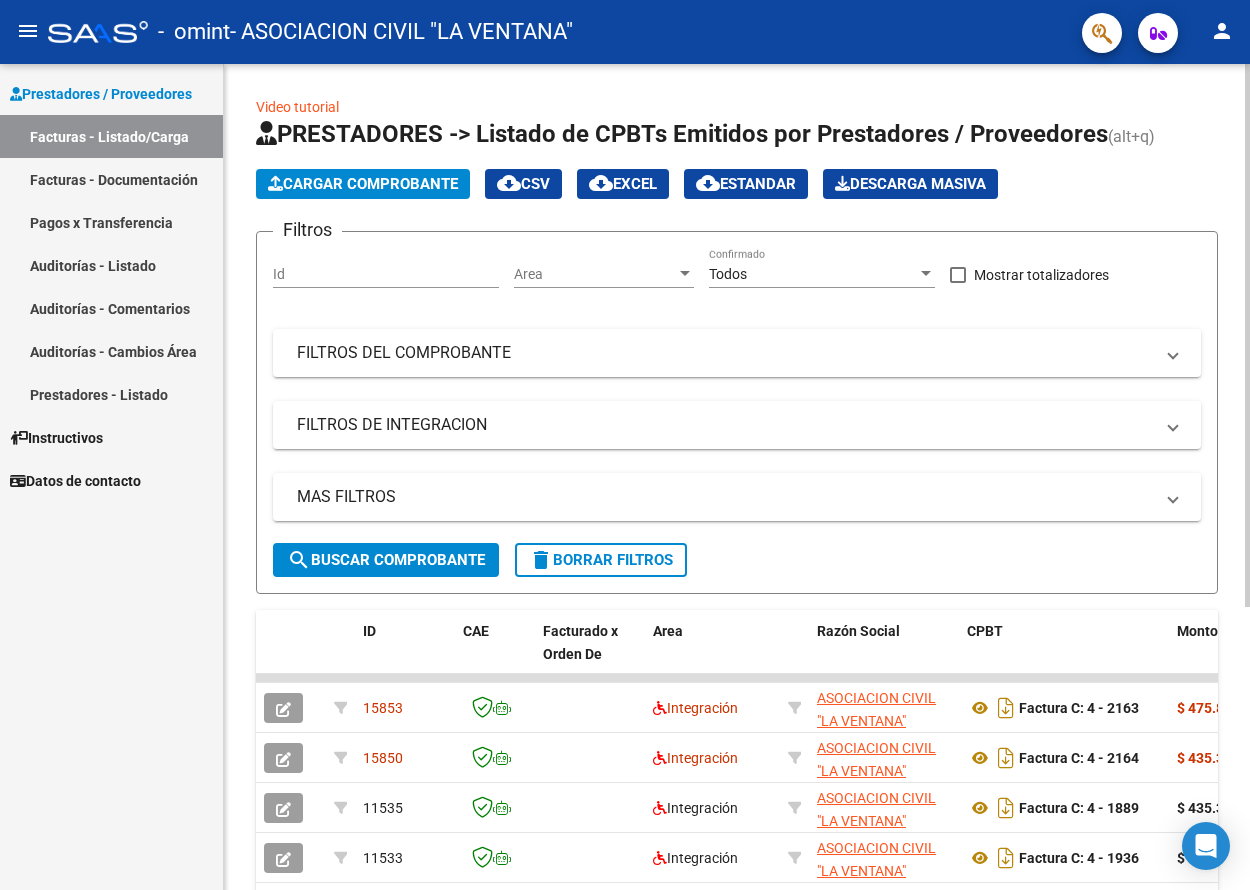click on "Cargar Comprobante" 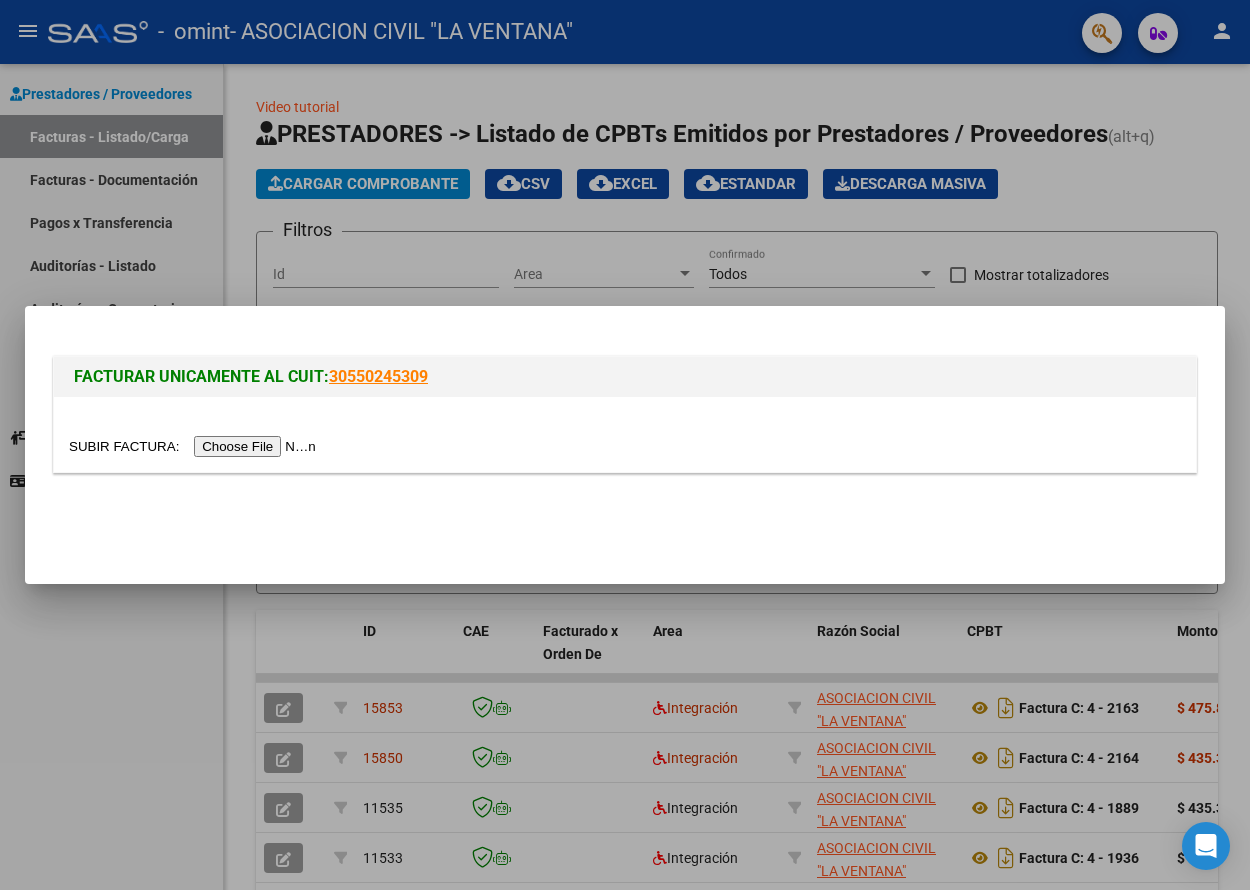 click at bounding box center [195, 446] 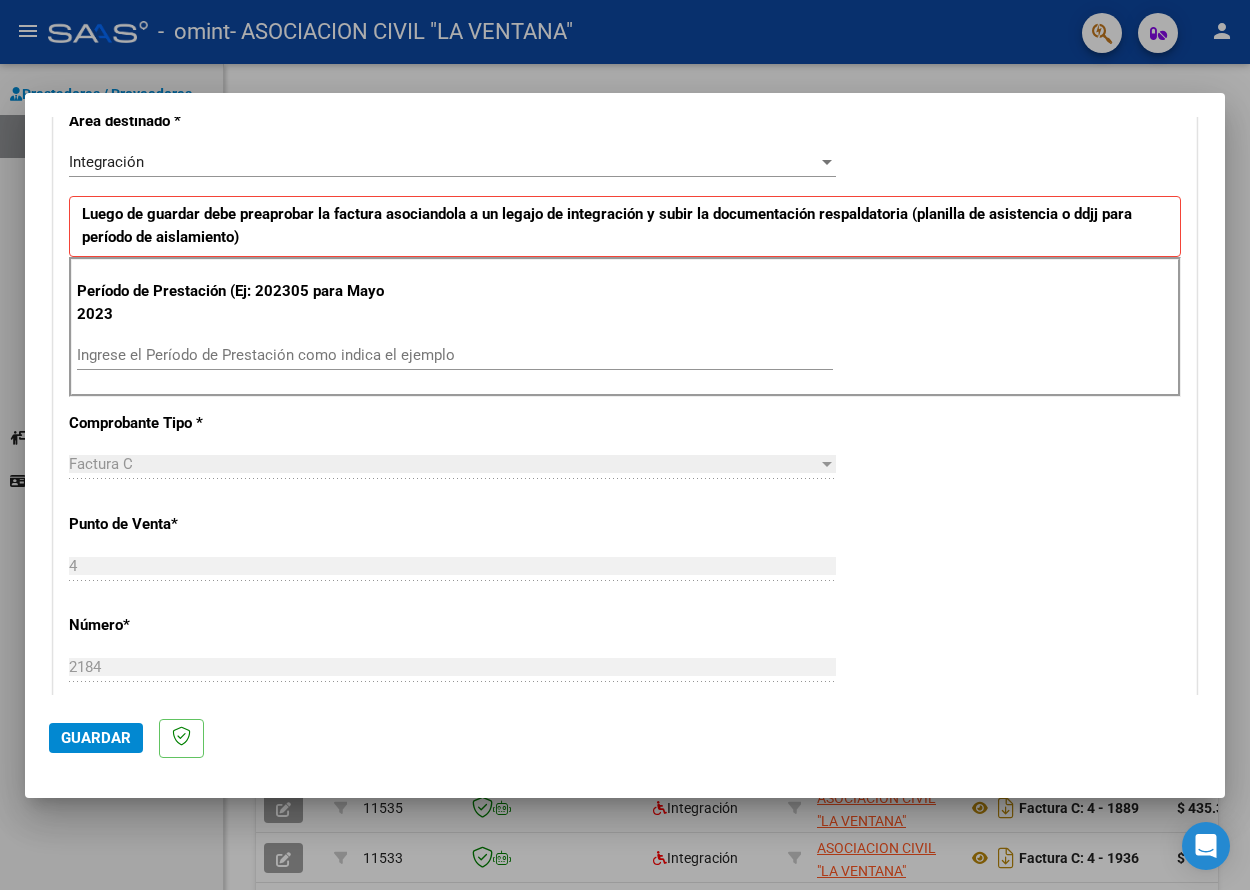 scroll, scrollTop: 500, scrollLeft: 0, axis: vertical 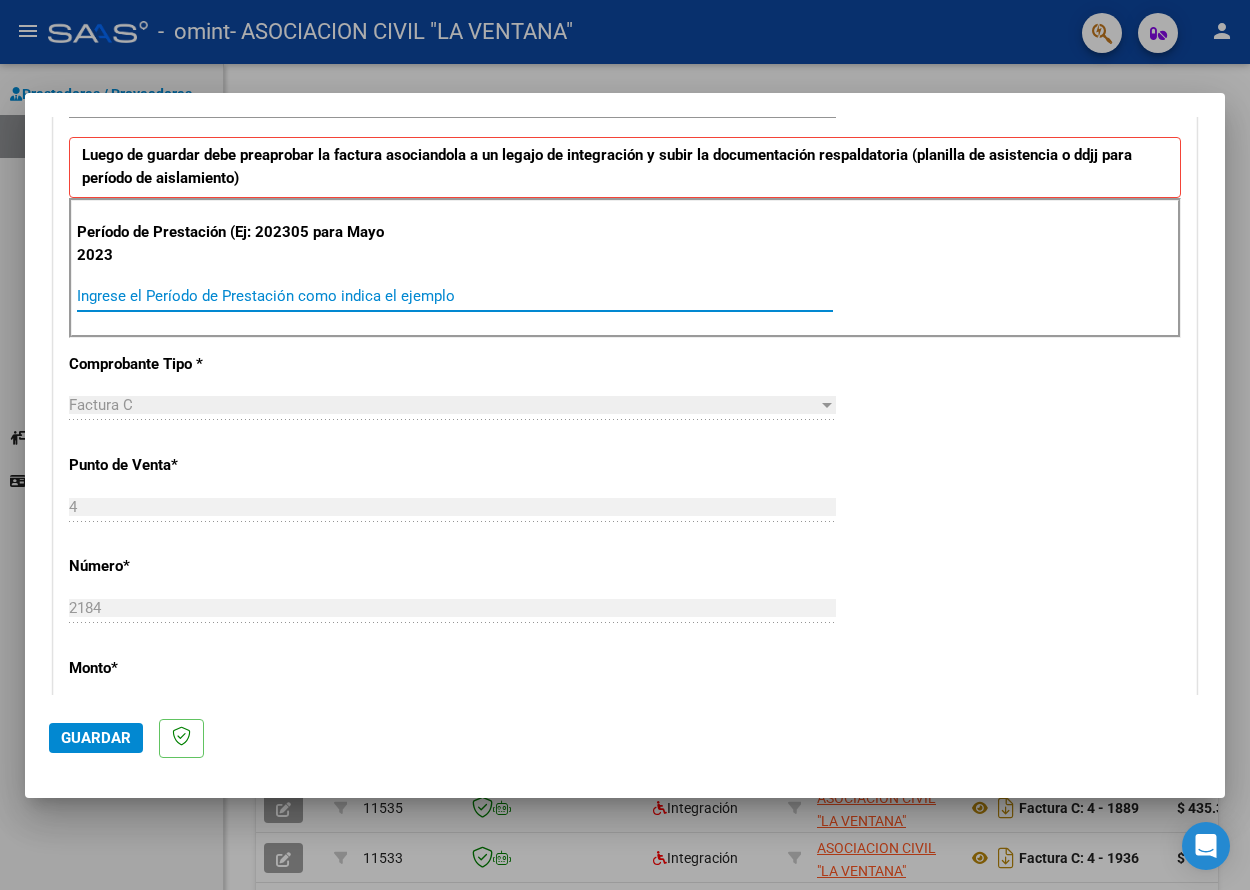 click on "Ingrese el Período de Prestación como indica el ejemplo" at bounding box center (455, 296) 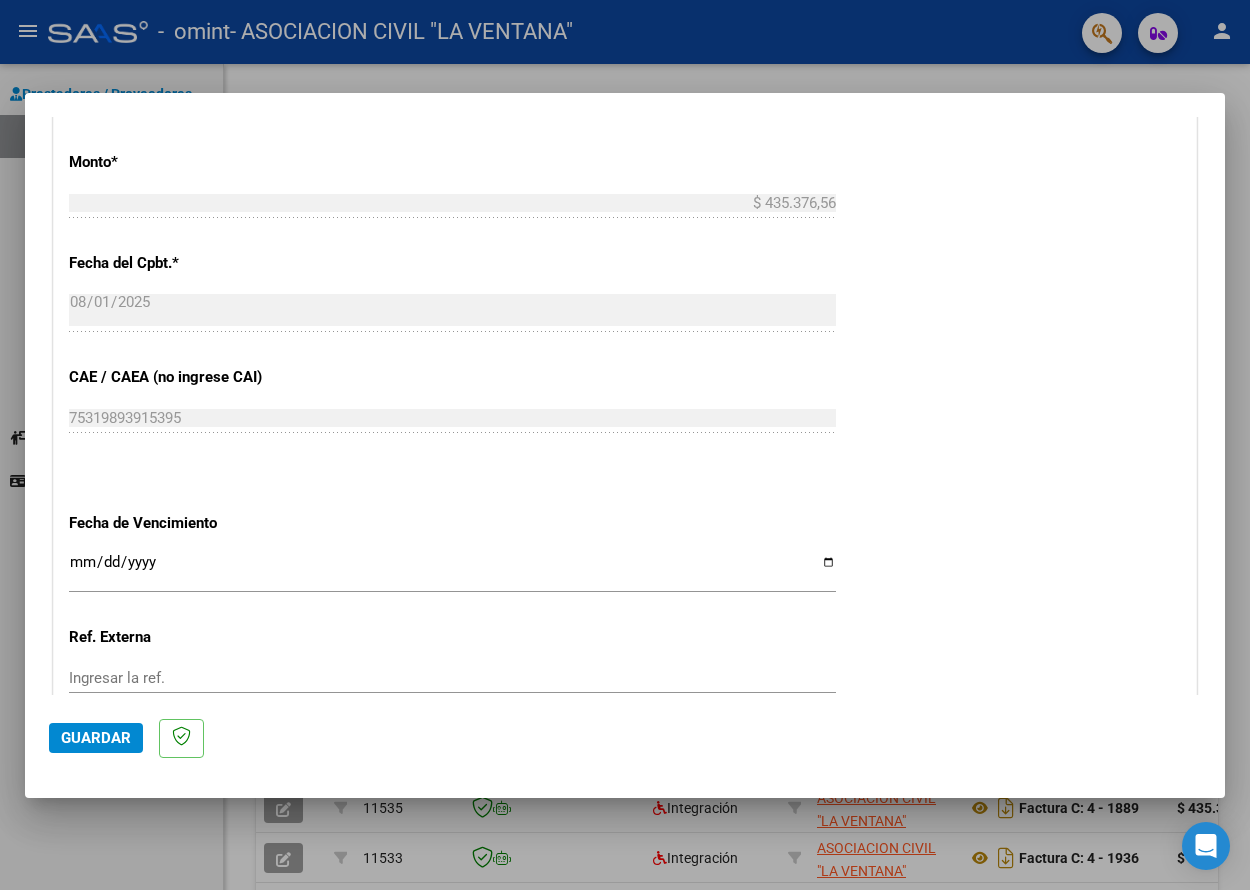 scroll, scrollTop: 1100, scrollLeft: 0, axis: vertical 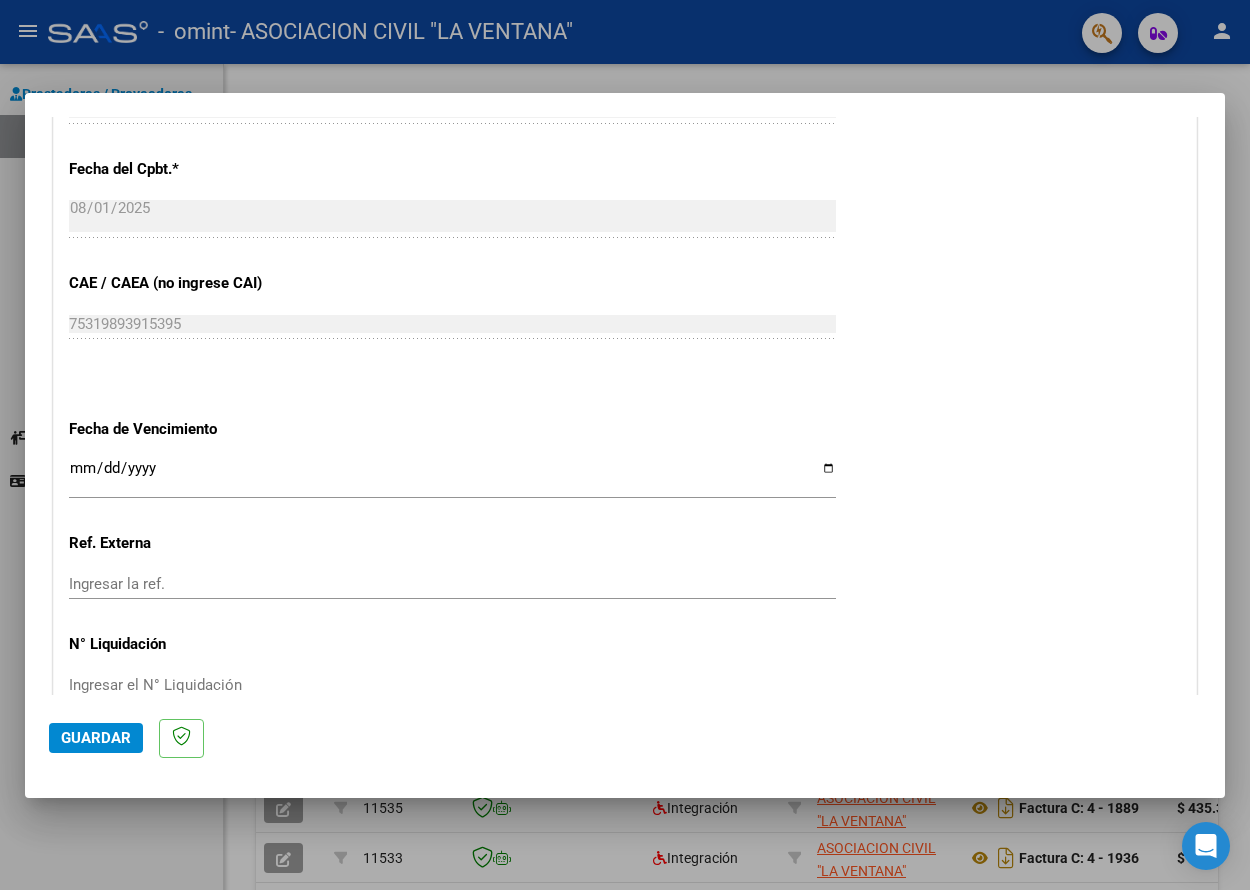 type on "202507" 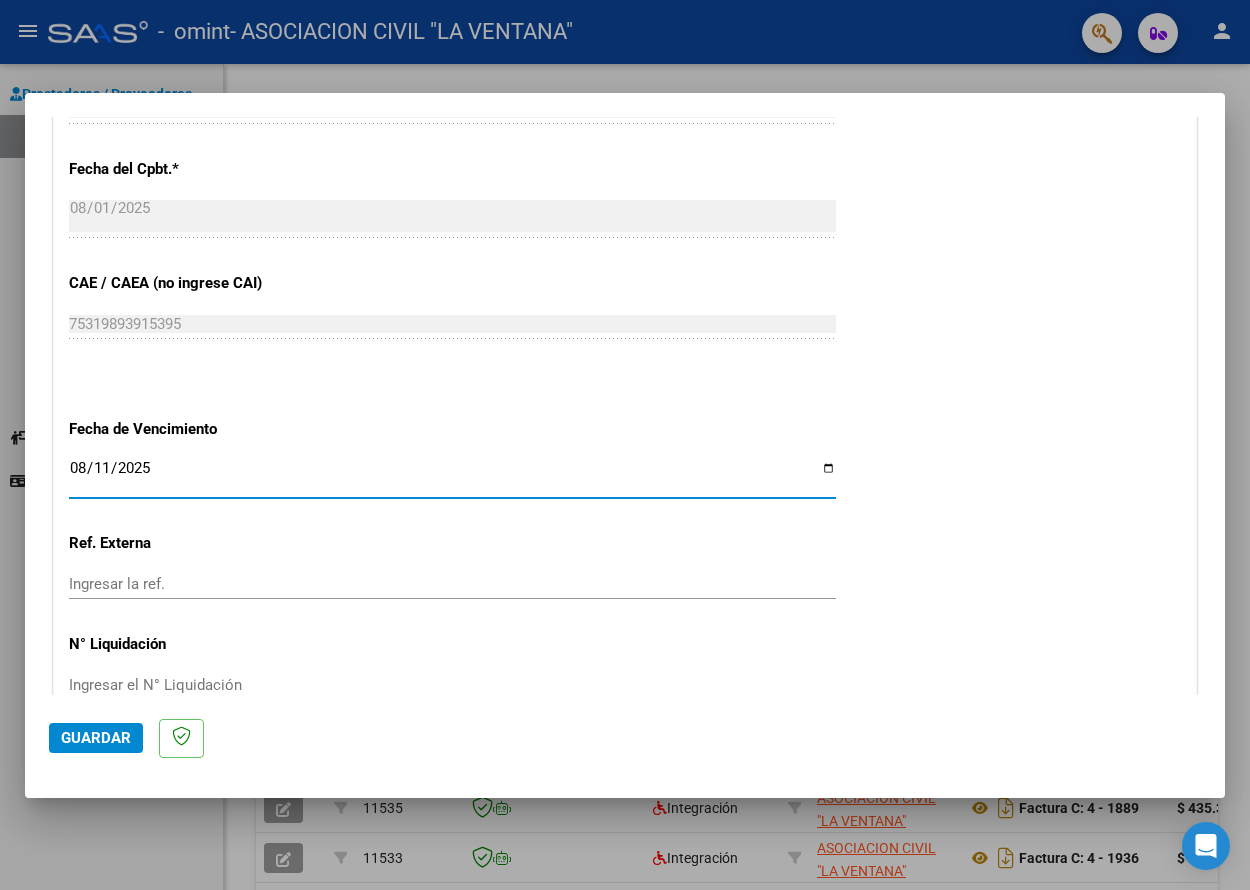 type on "2025-08-11" 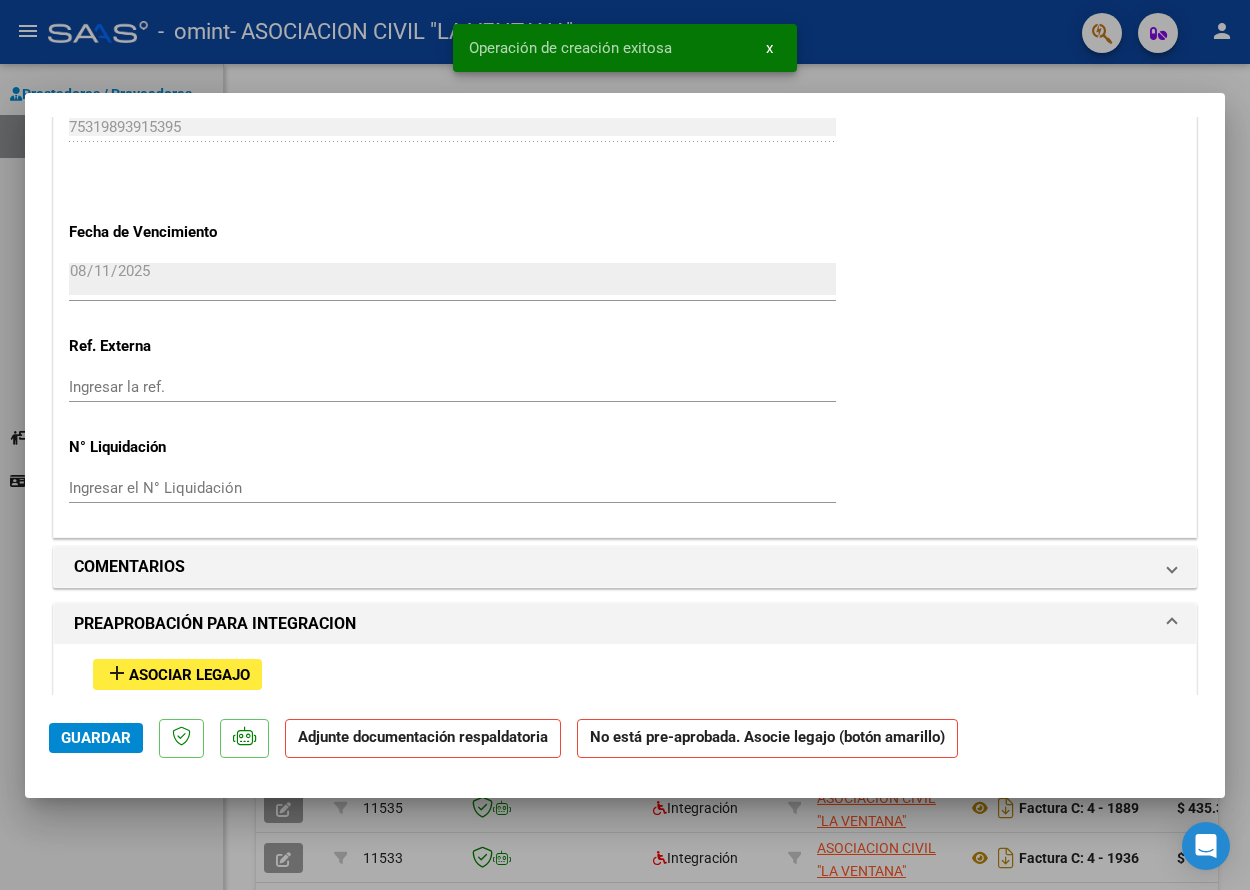 scroll, scrollTop: 1500, scrollLeft: 0, axis: vertical 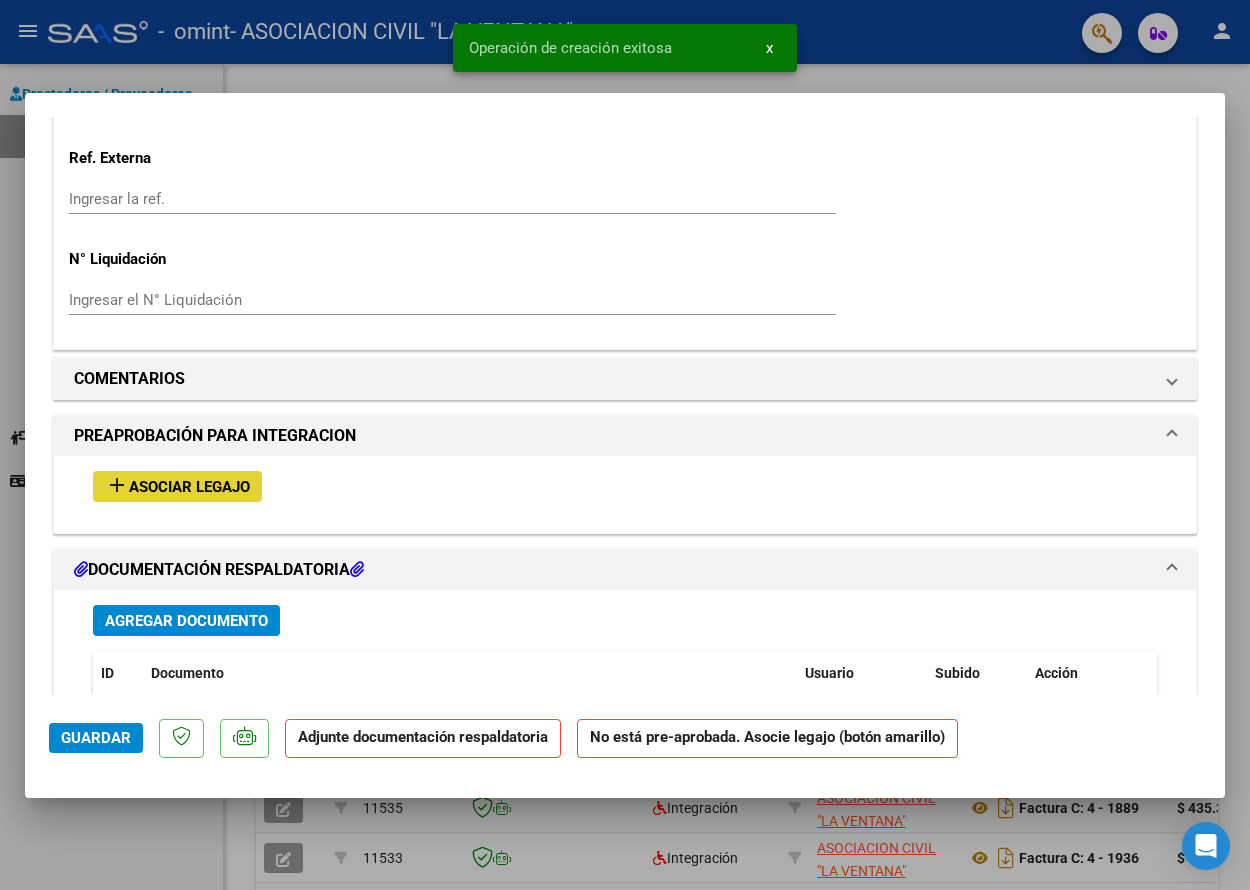 click on "Asociar Legajo" at bounding box center (189, 487) 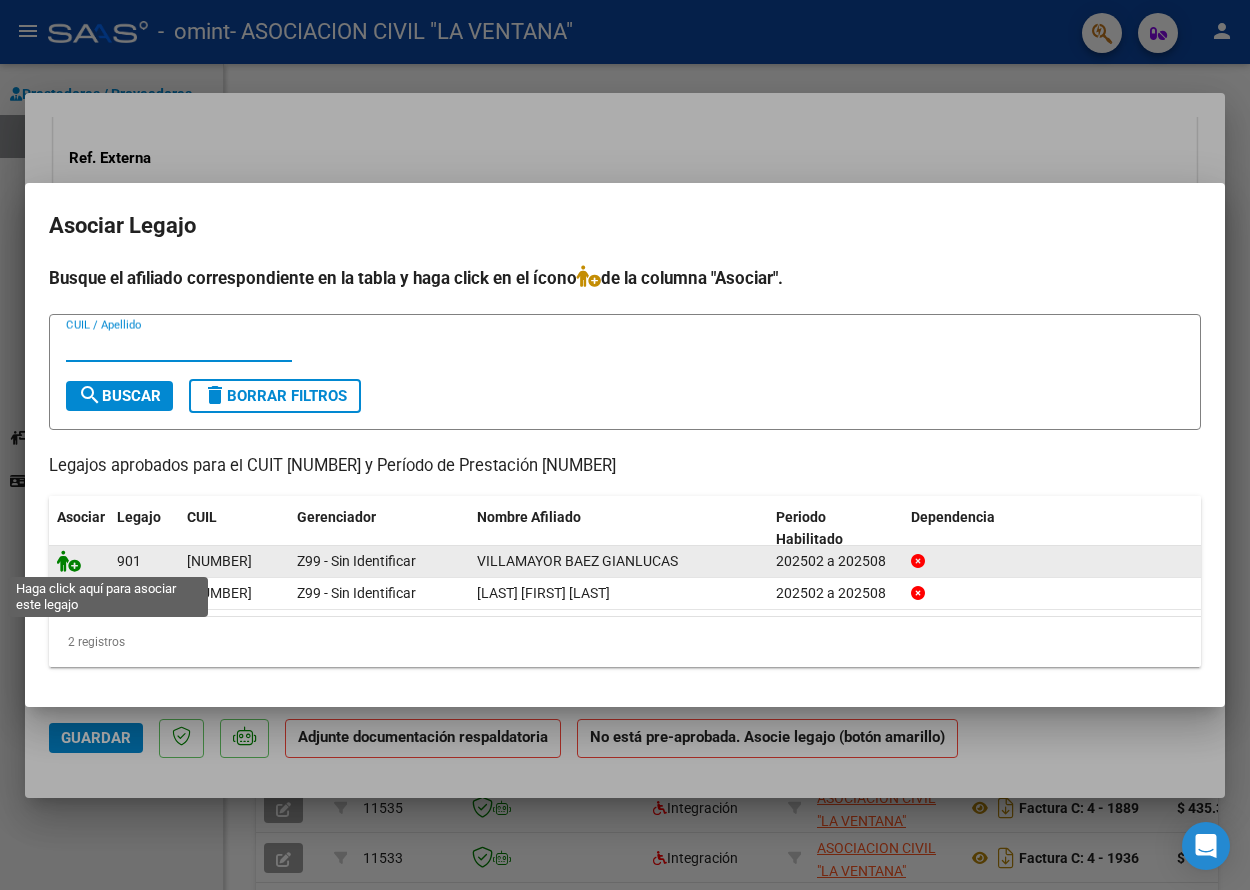click 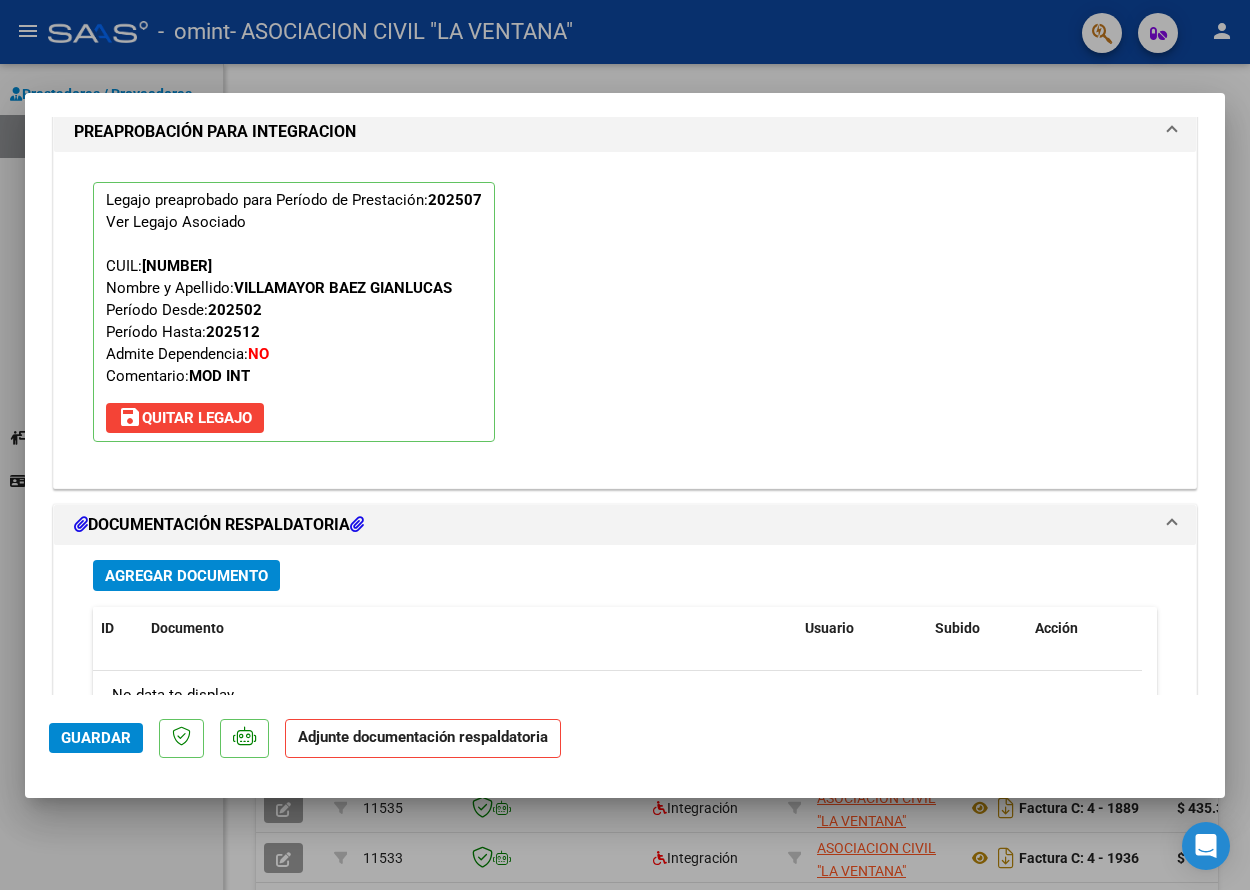 scroll, scrollTop: 1952, scrollLeft: 0, axis: vertical 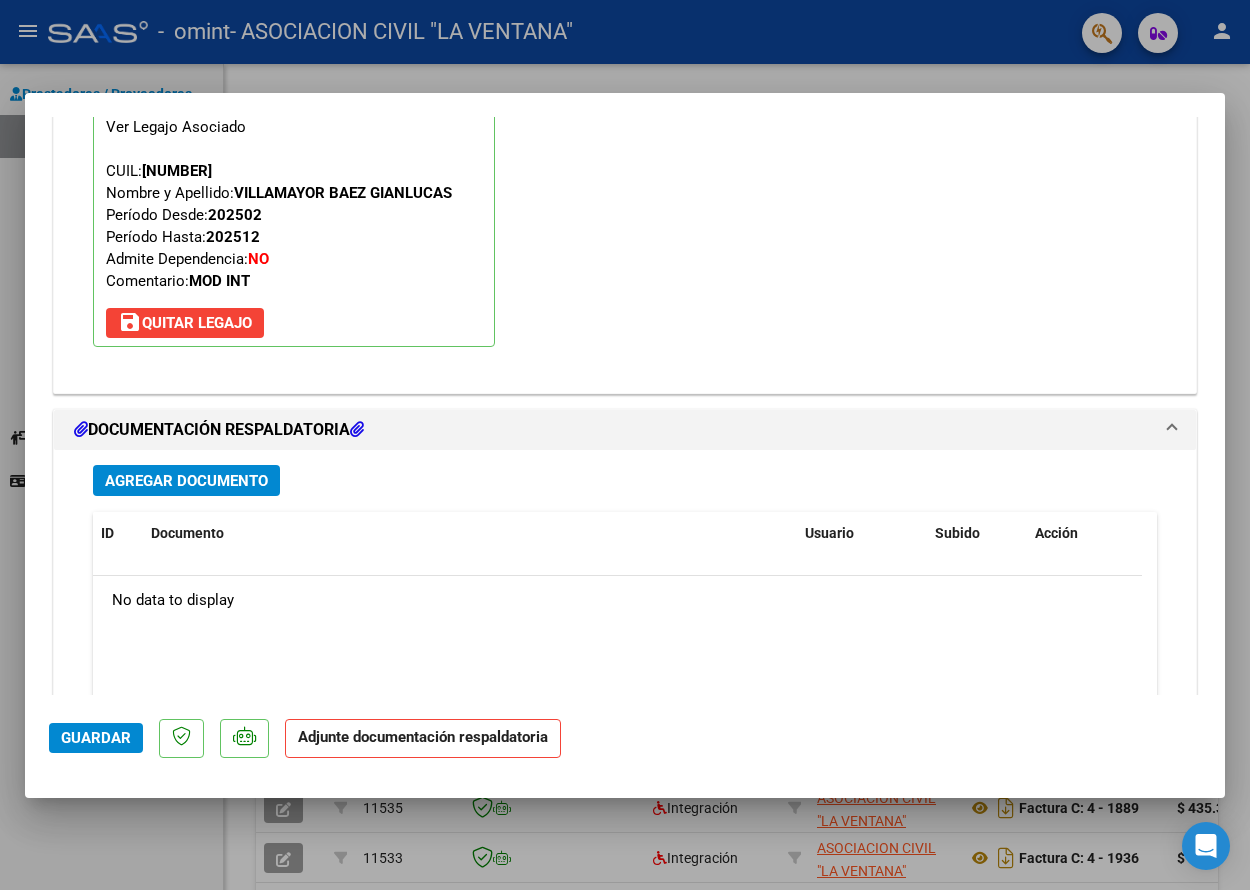 click on "Agregar Documento" at bounding box center (186, 481) 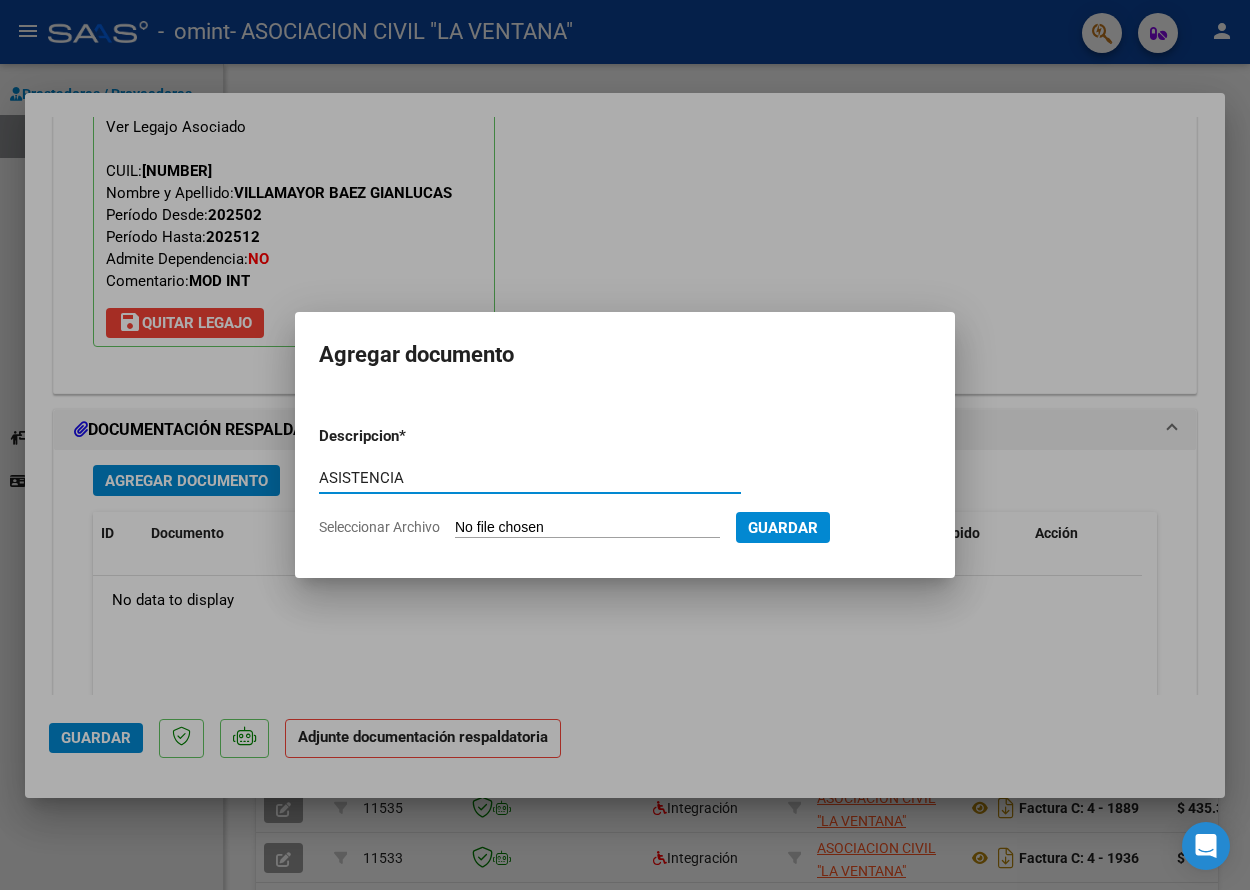 type on "ASISTENCIA" 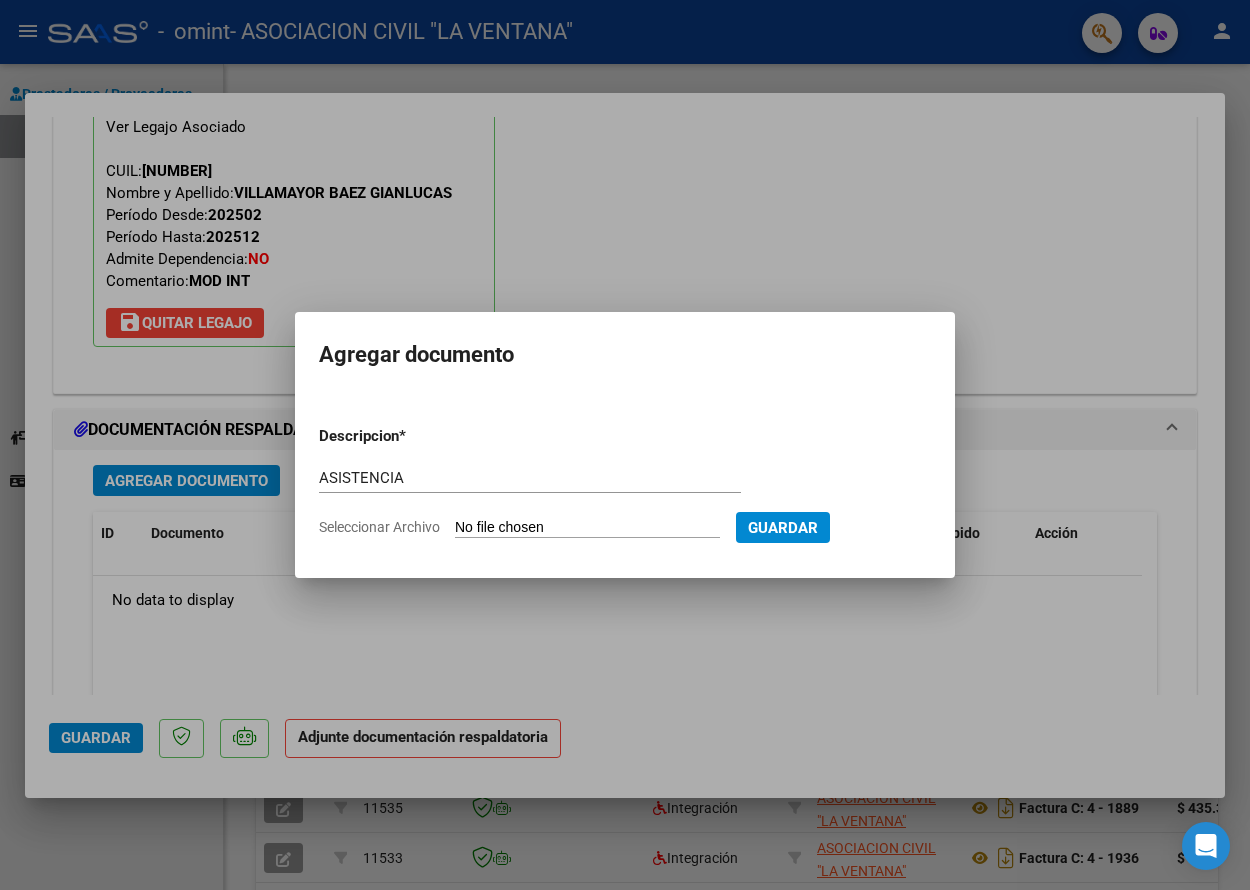 type on "C:\fakepath\[LAST] [FIRST].pdf" 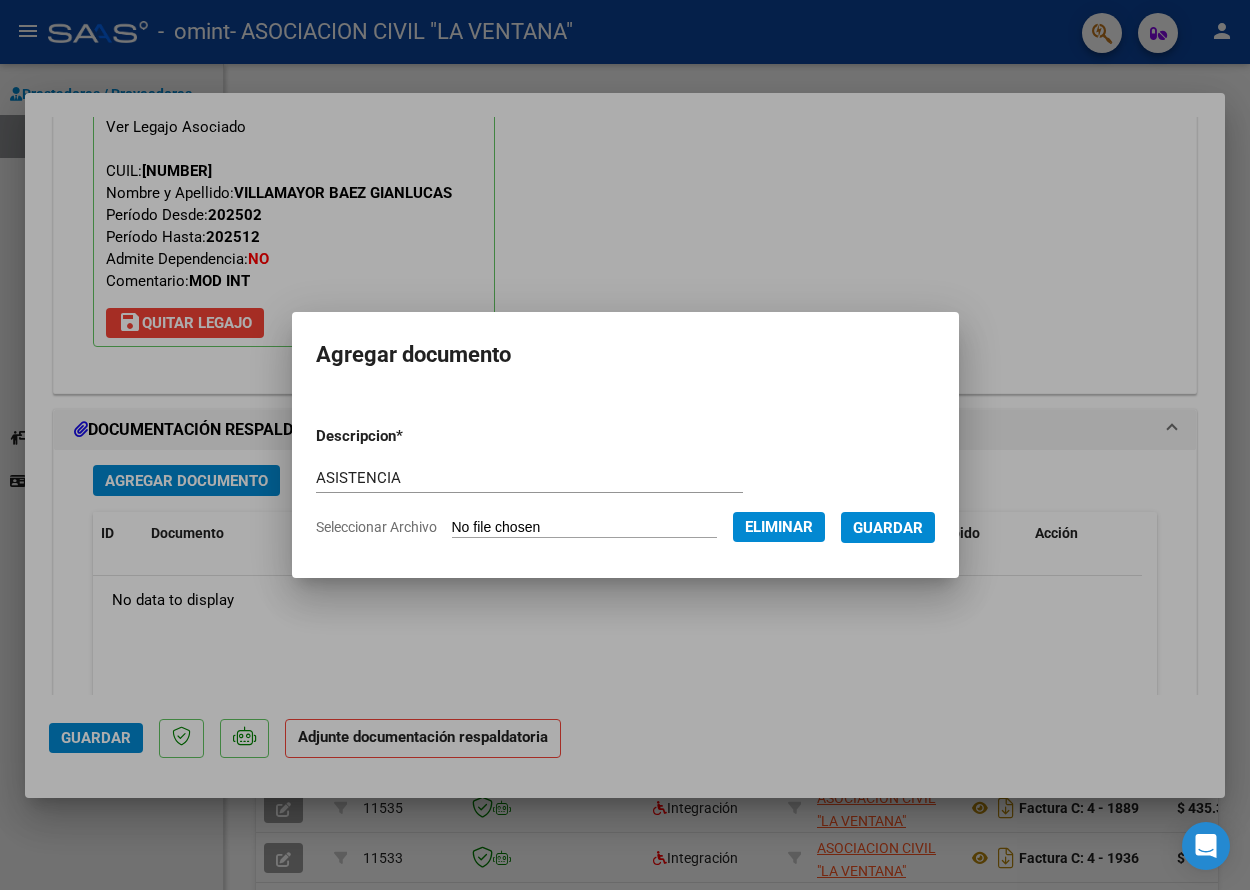 click on "Guardar" at bounding box center [888, 528] 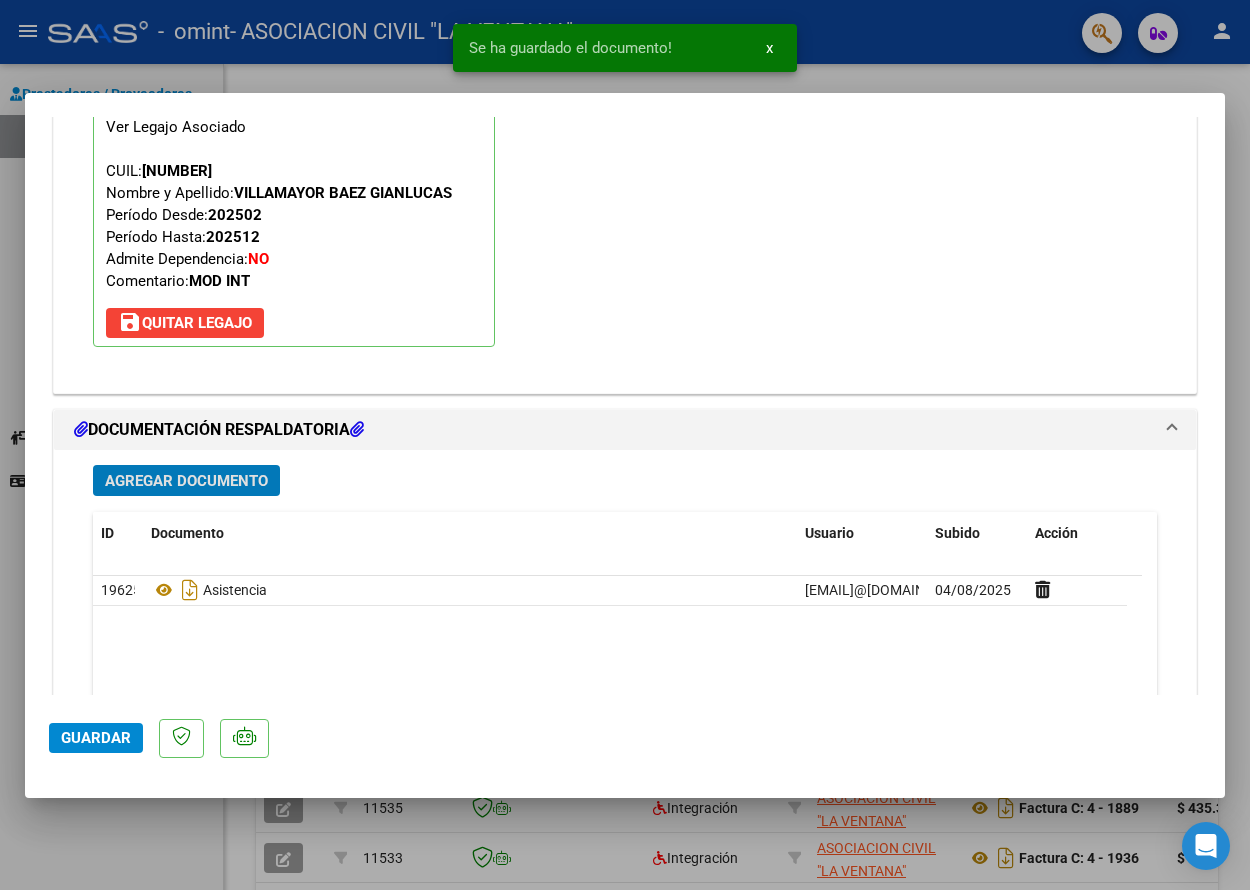 click on "Guardar" 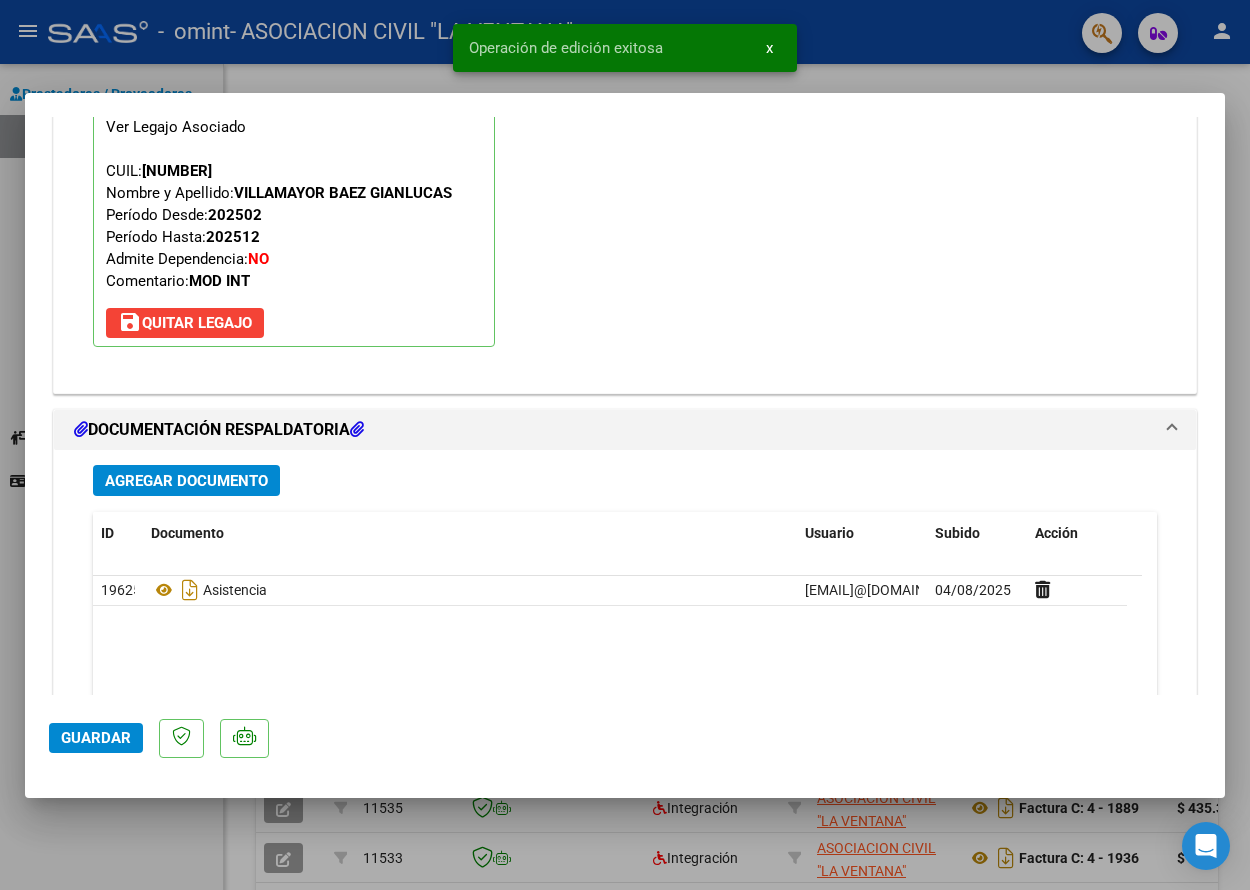 click at bounding box center (625, 445) 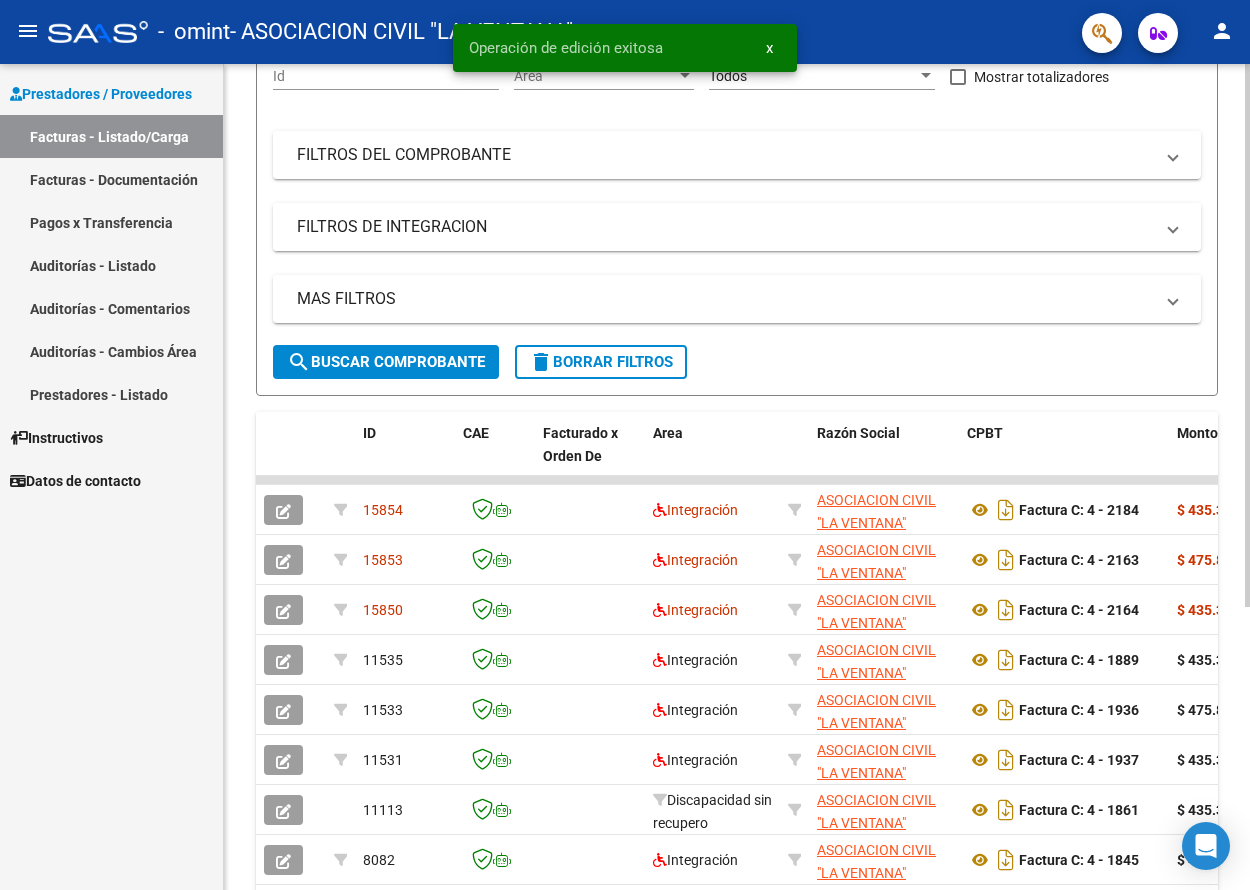 scroll, scrollTop: 200, scrollLeft: 0, axis: vertical 